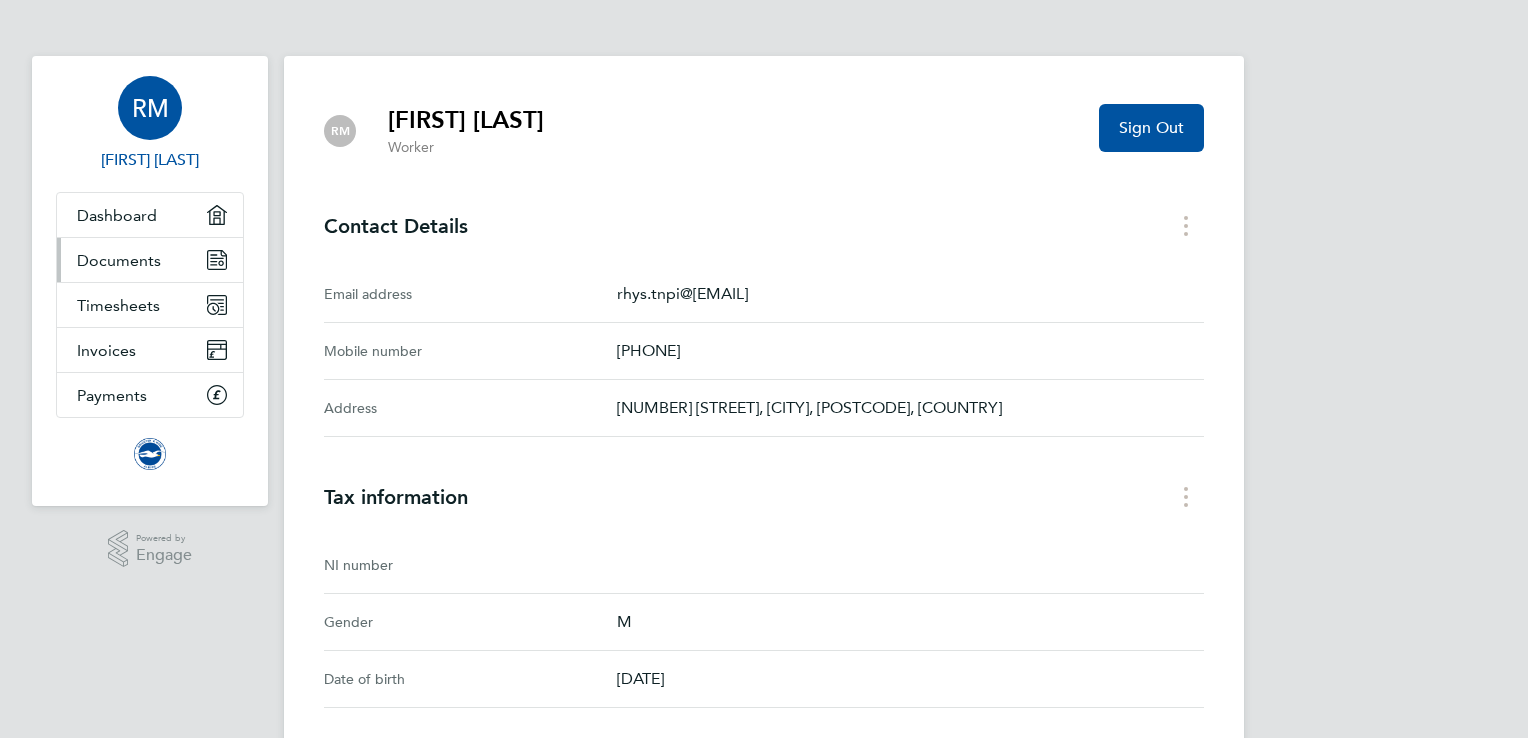 scroll, scrollTop: 0, scrollLeft: 0, axis: both 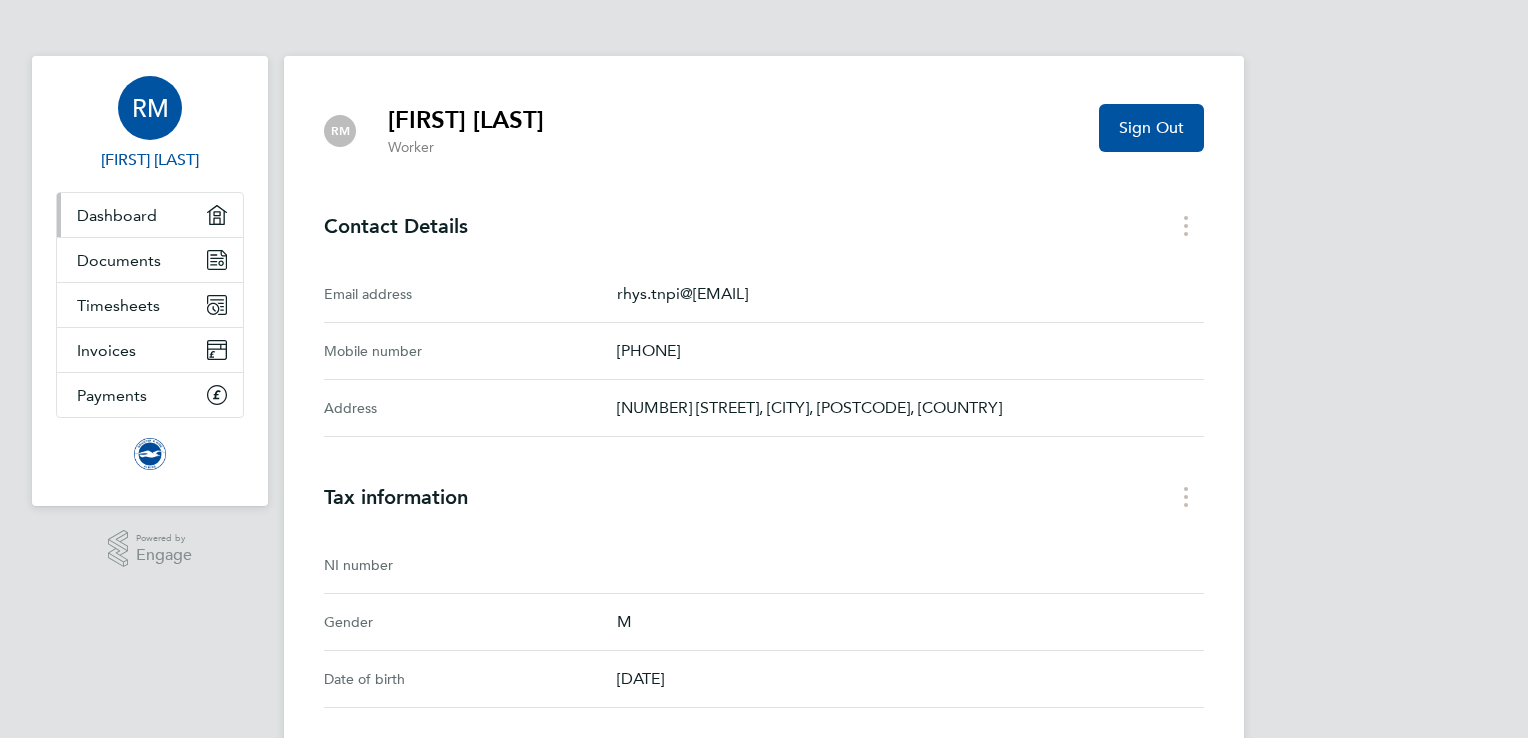 click on "Dashboard" at bounding box center [150, 215] 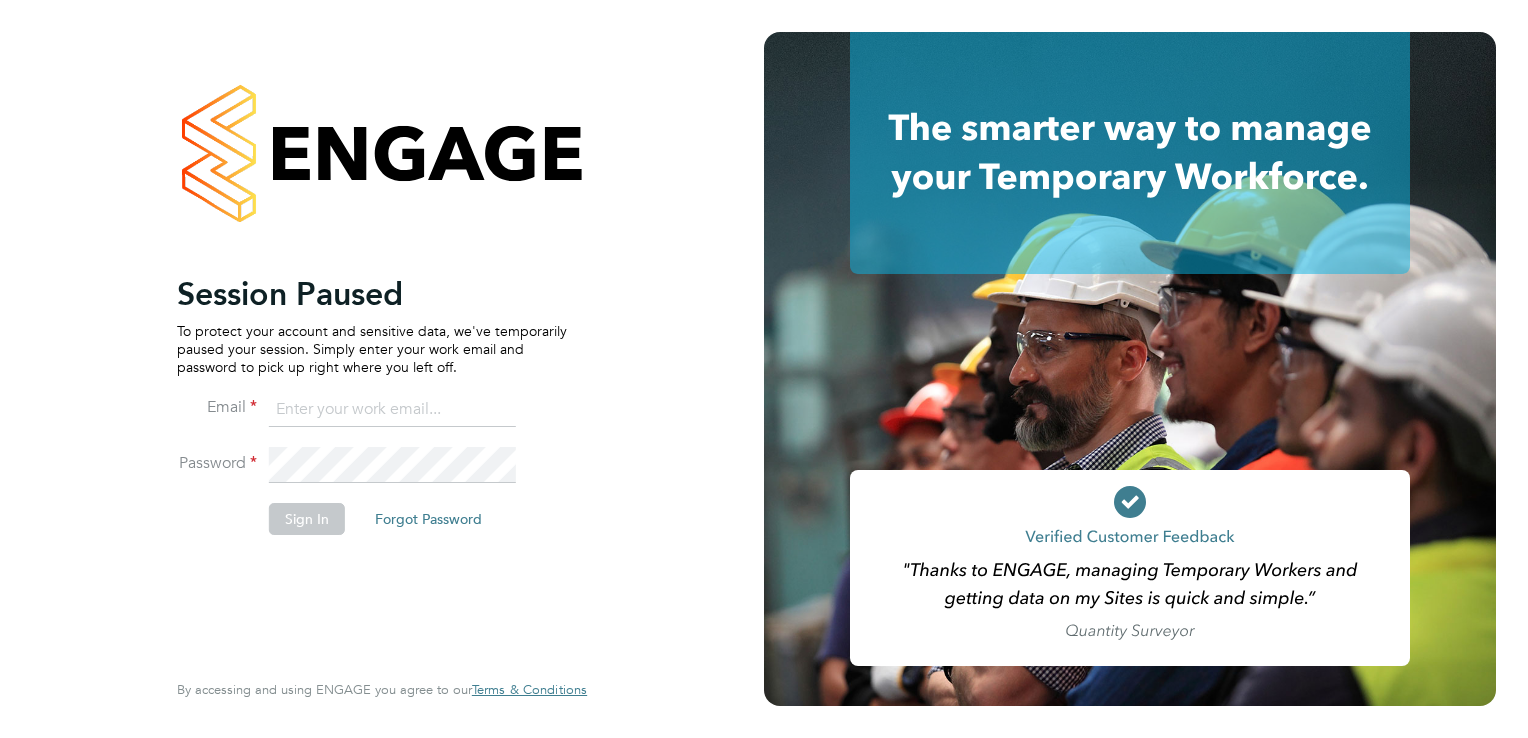 click 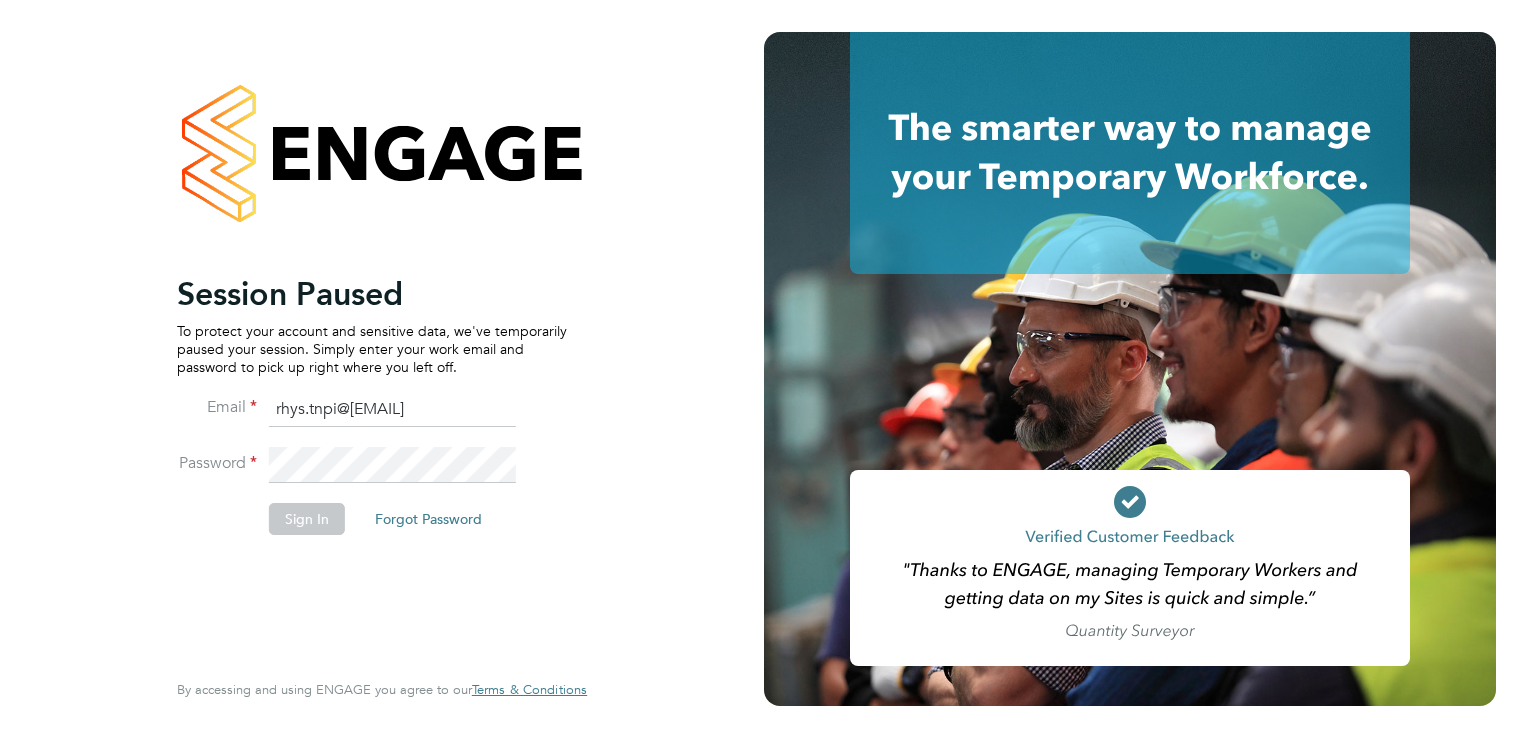 type on "rhys.tnpi@gmail.com" 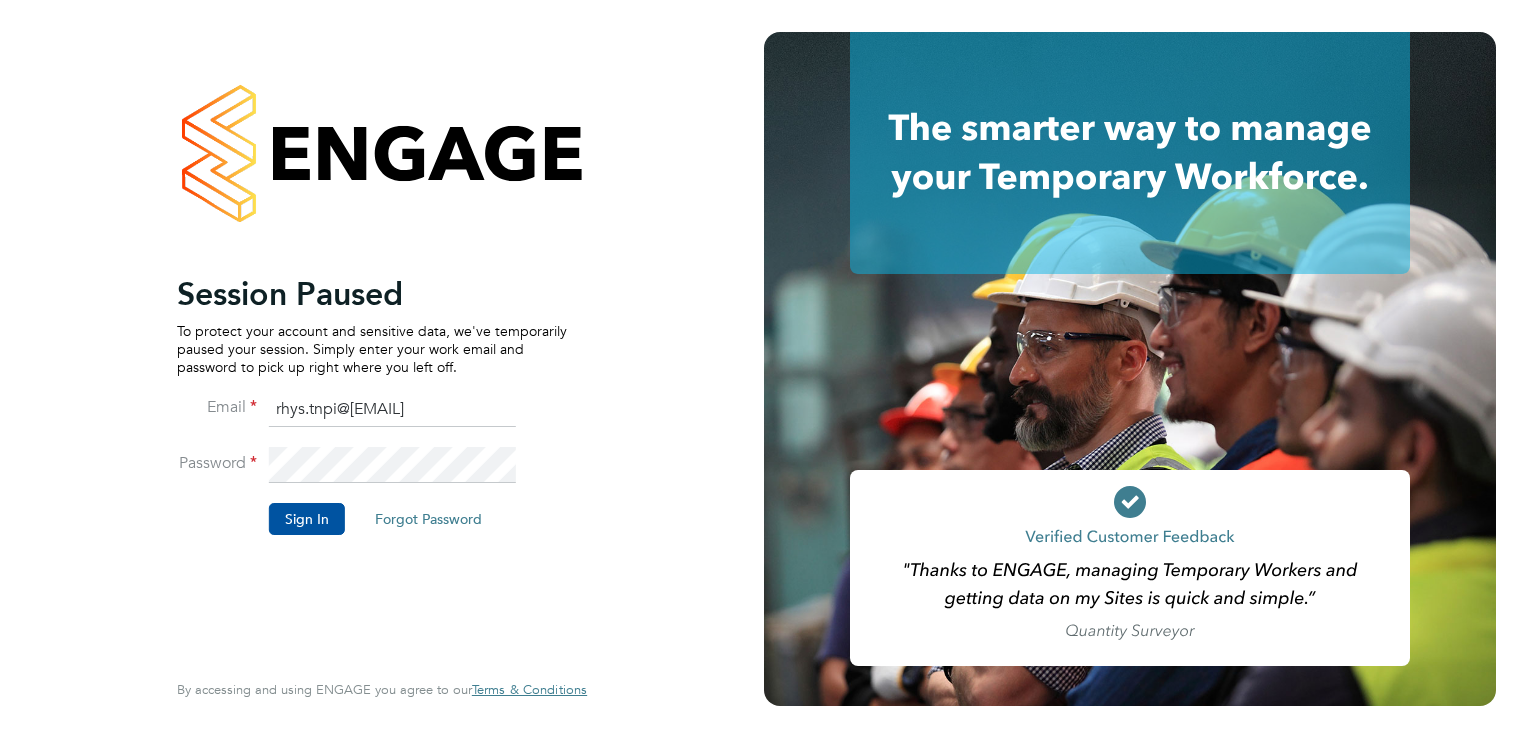 click on "Password" 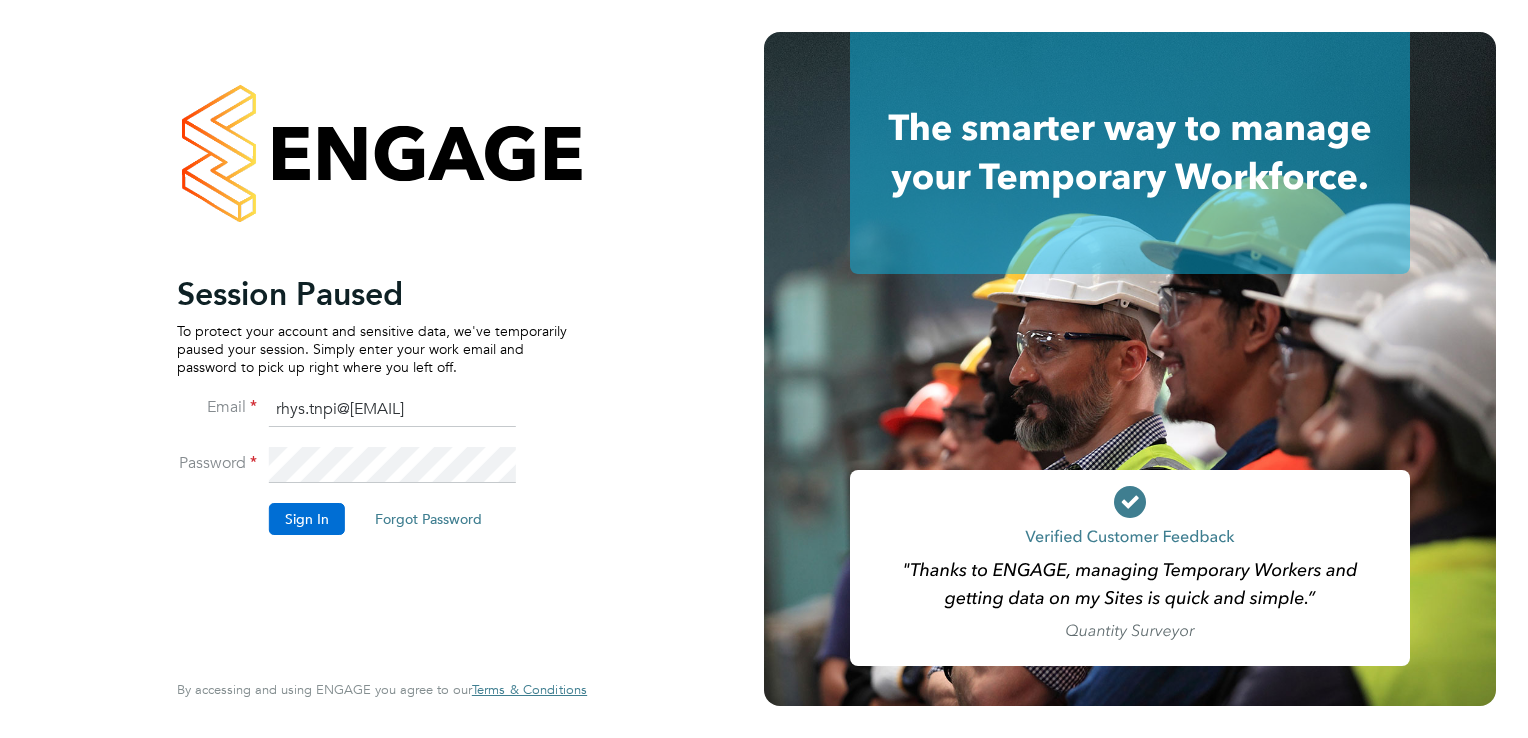 click on "Sign In" 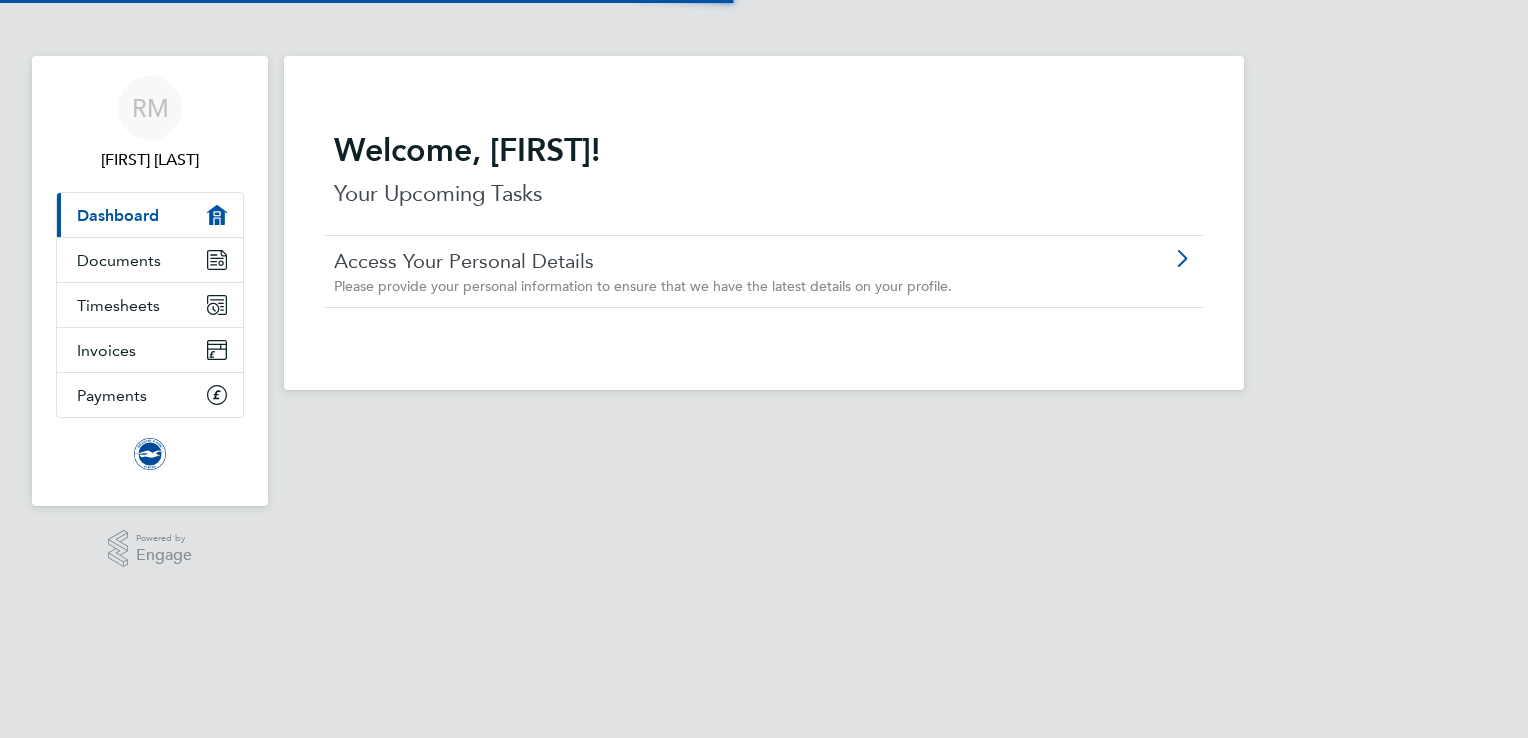 scroll, scrollTop: 0, scrollLeft: 0, axis: both 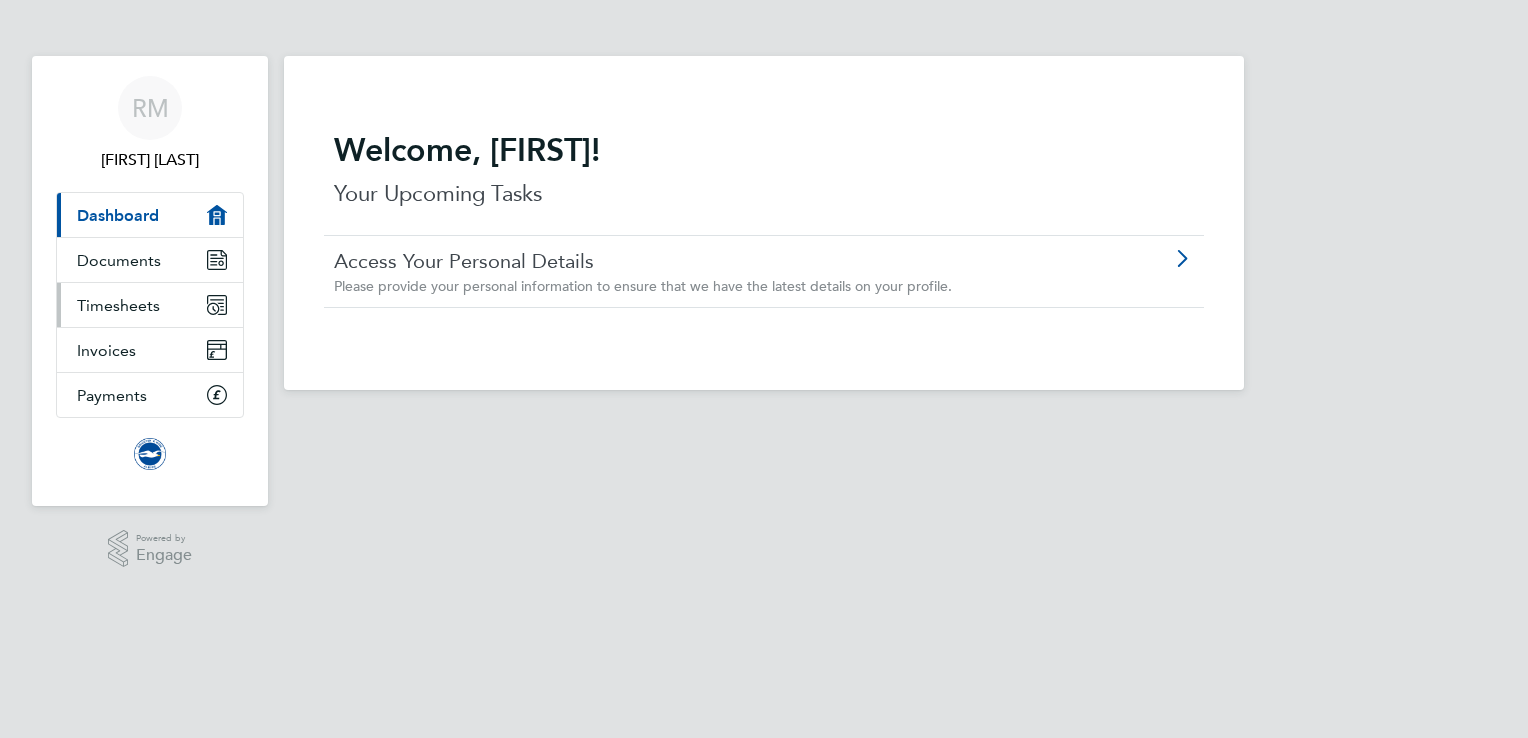 click on "Timesheets" at bounding box center [150, 305] 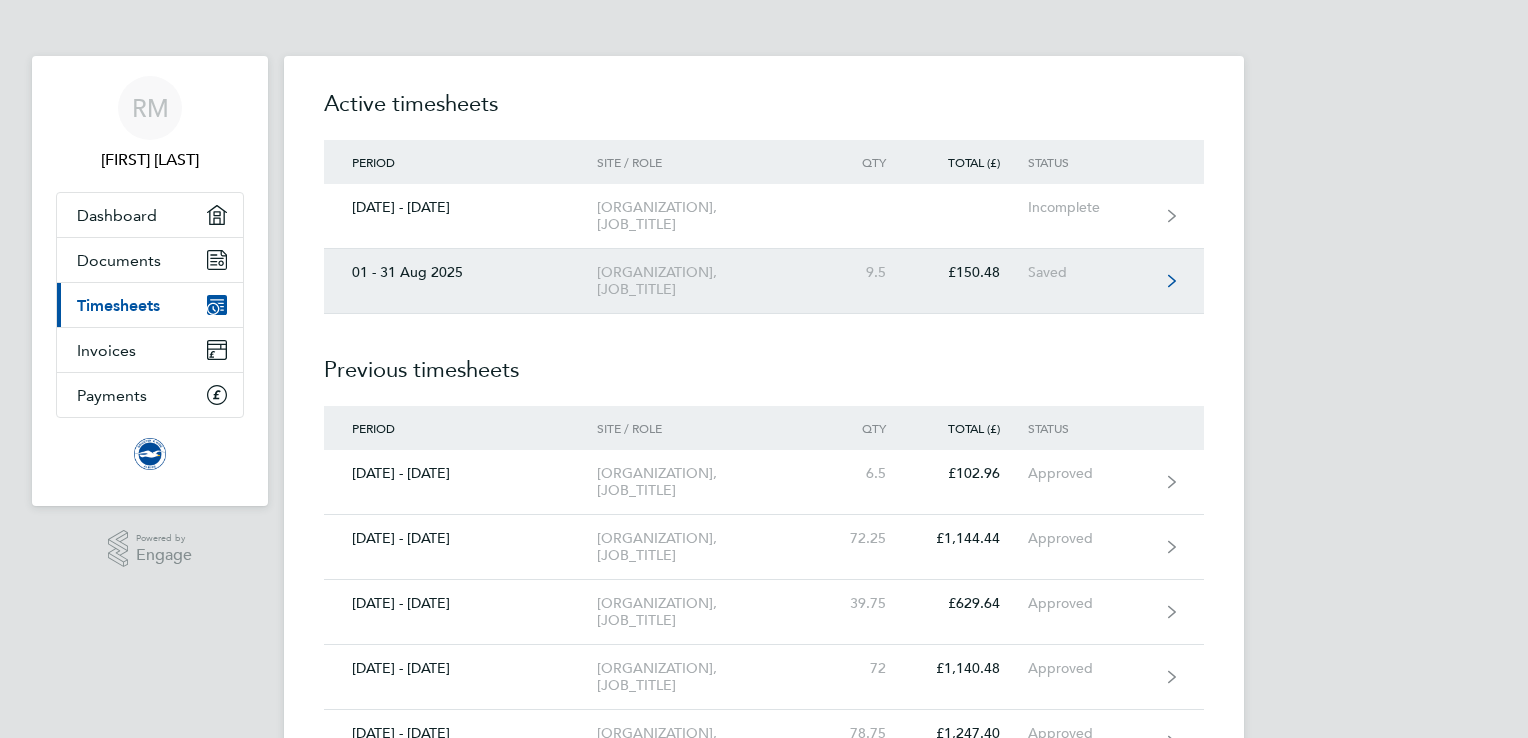 click on "[ORGANIZATION], [JOB_TITLE]" 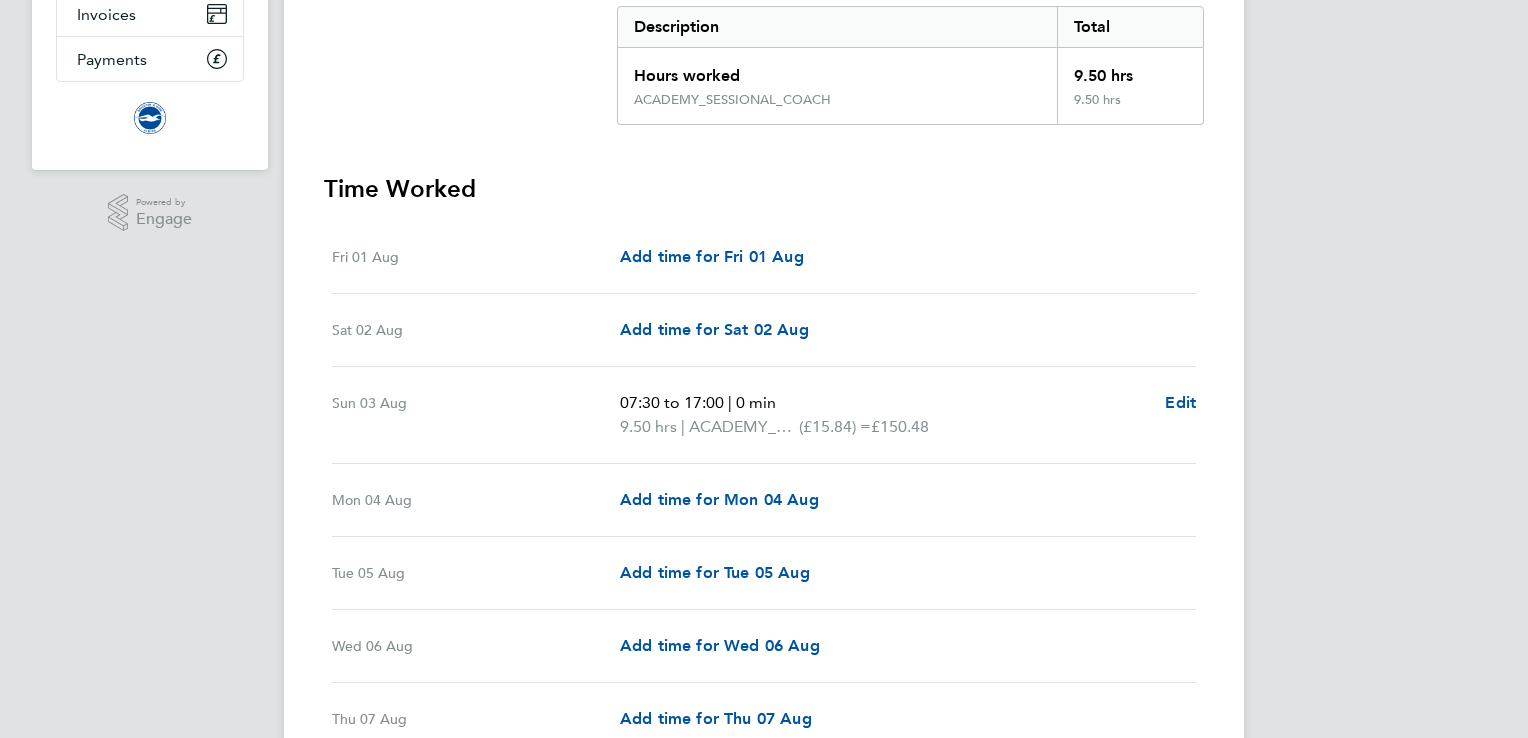 scroll, scrollTop: 339, scrollLeft: 0, axis: vertical 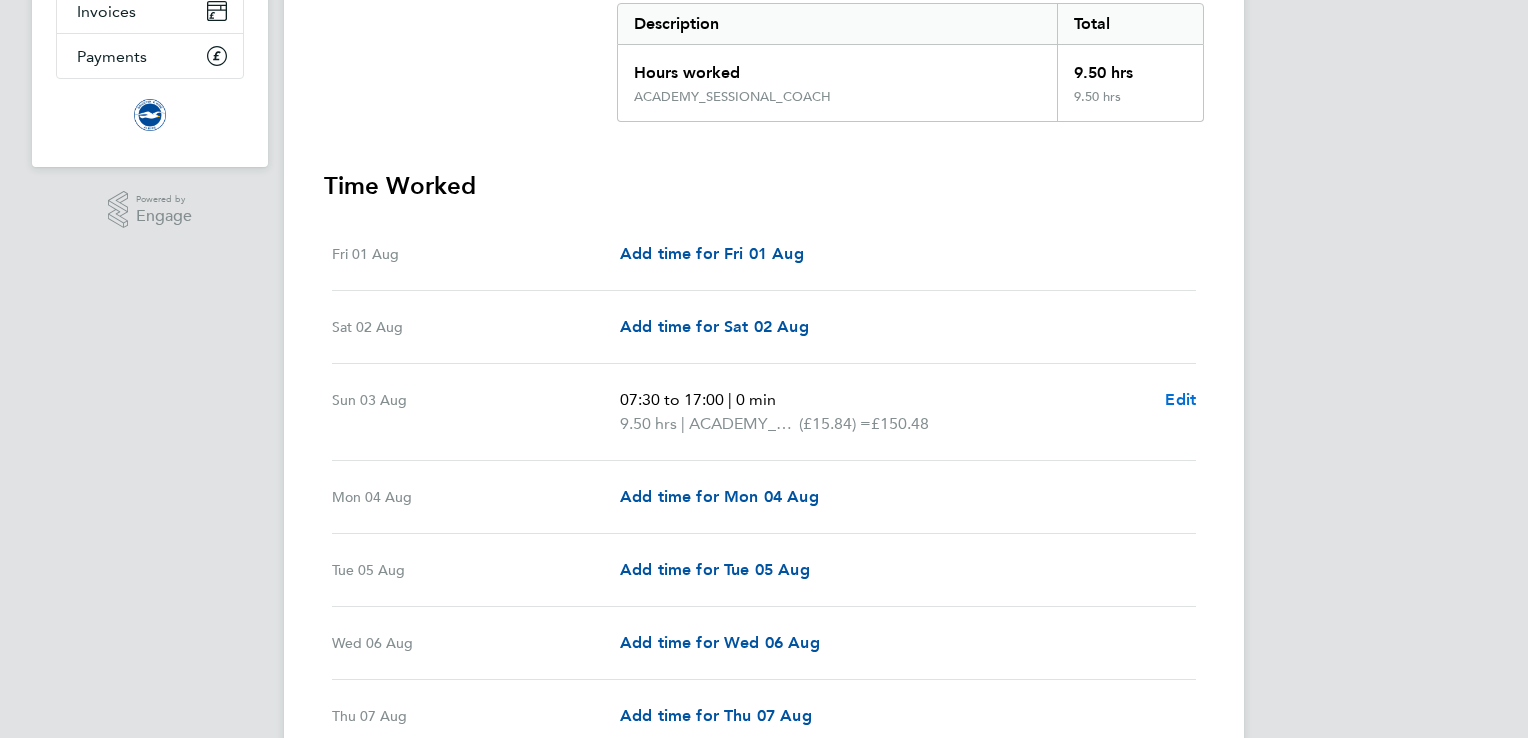 click on "Edit" at bounding box center [1180, 399] 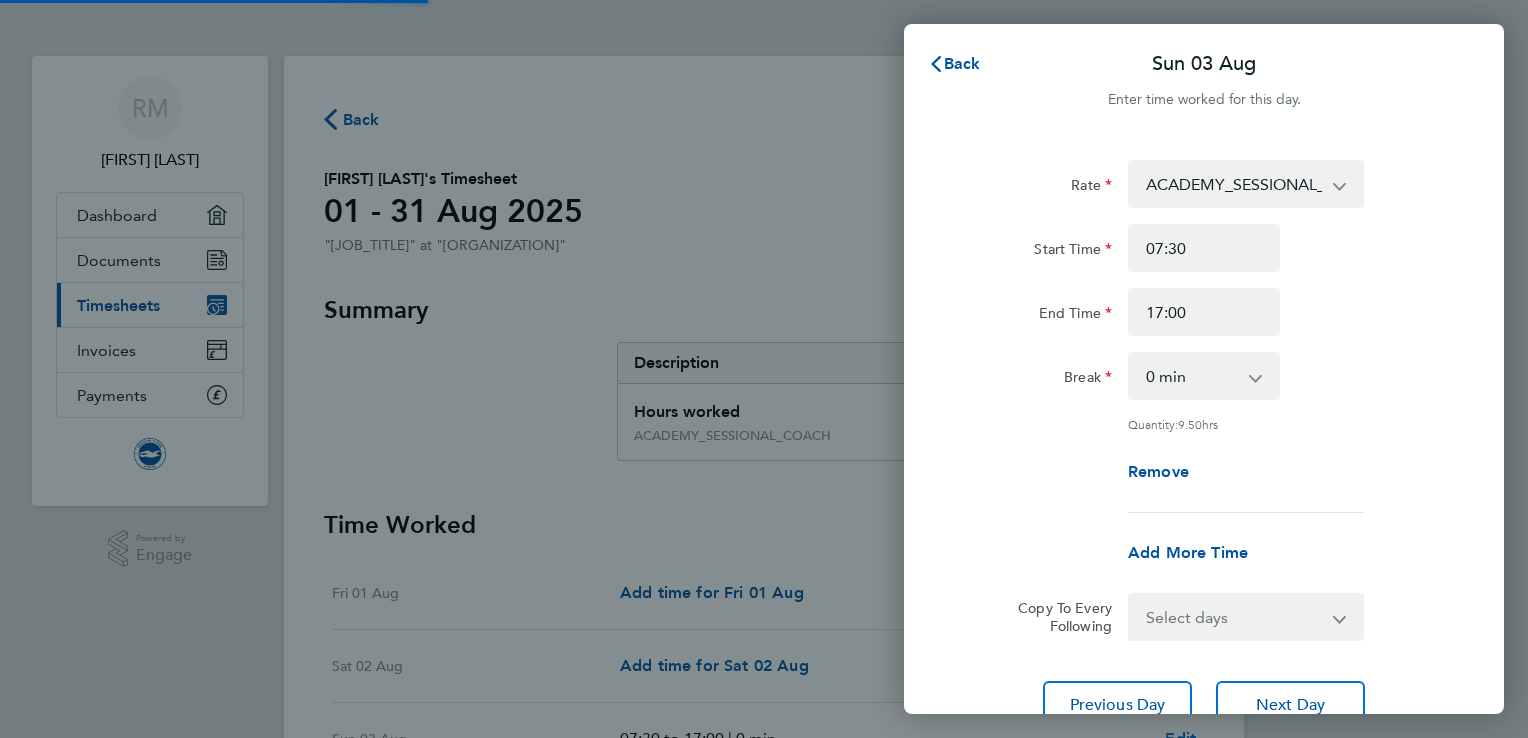 scroll, scrollTop: 0, scrollLeft: 0, axis: both 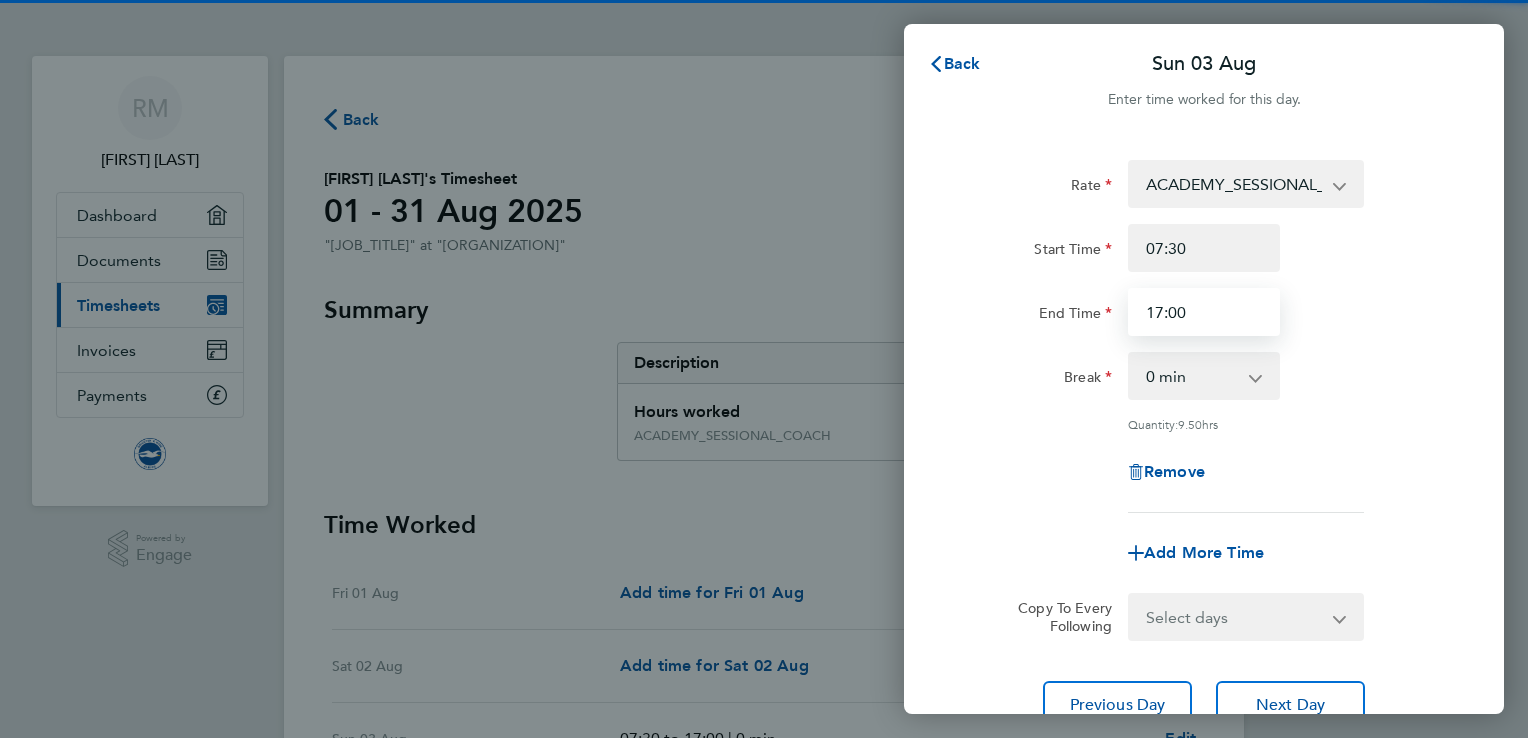 click on "17:00" at bounding box center (1204, 312) 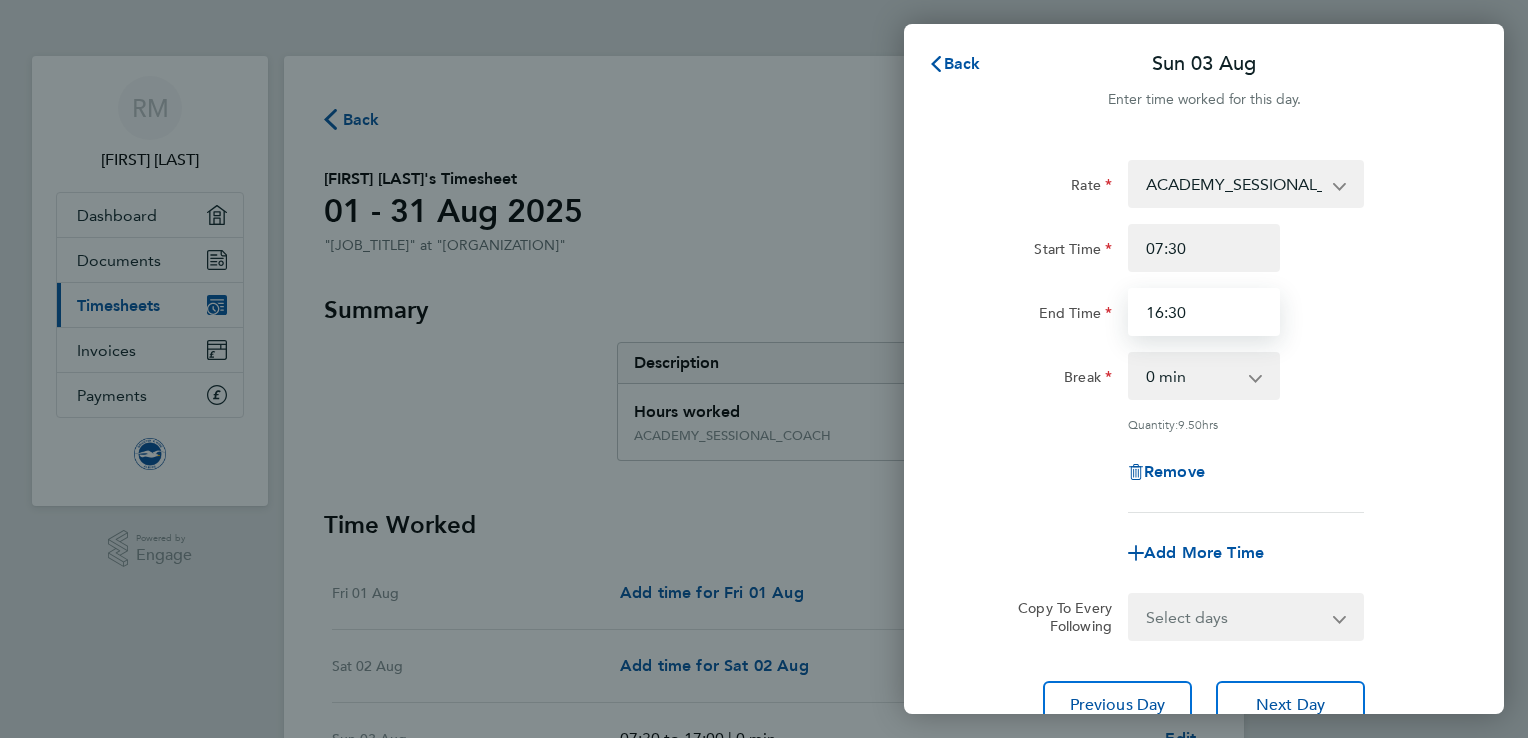 type on "16:30" 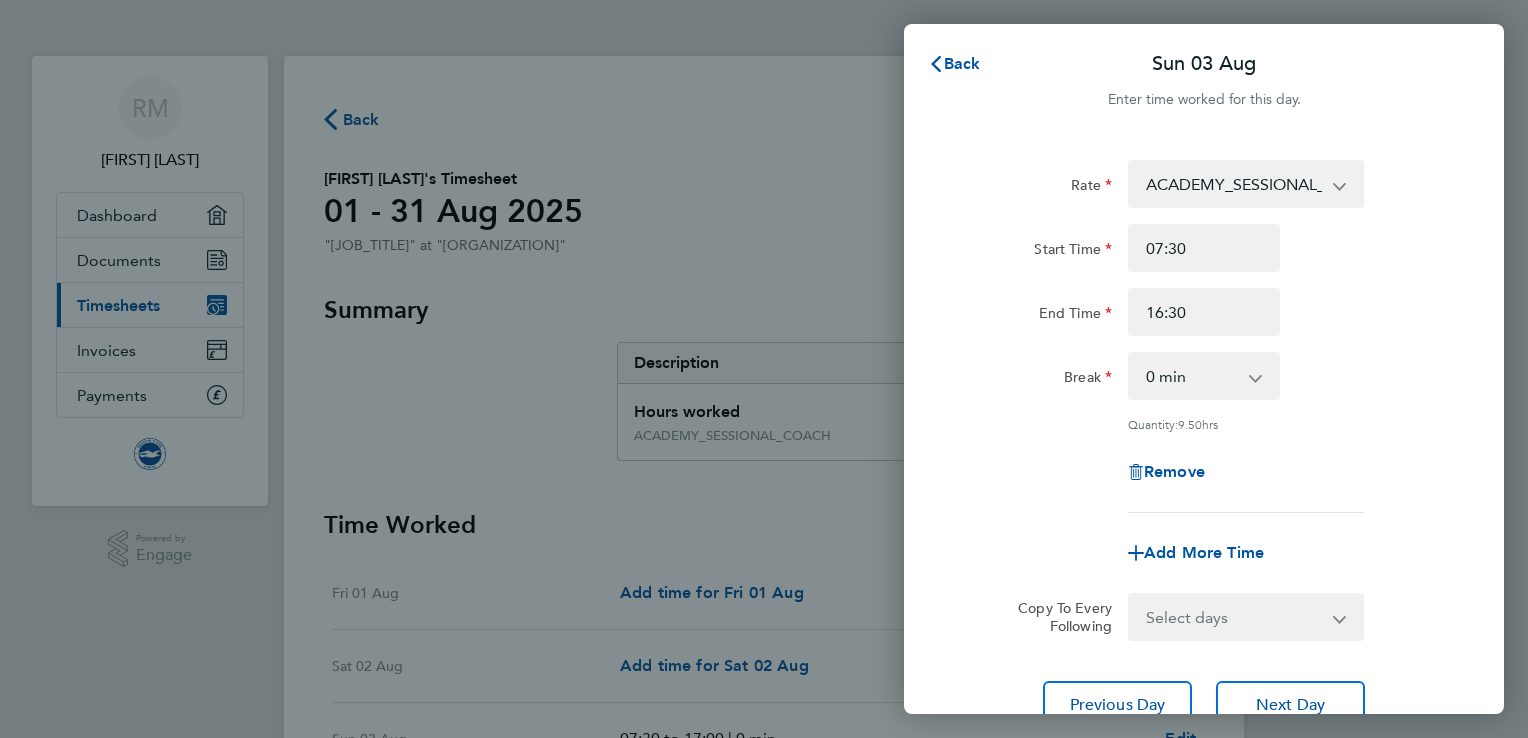 click on "Break  0 min   15 min   30 min   45 min   60 min   75 min   90 min" 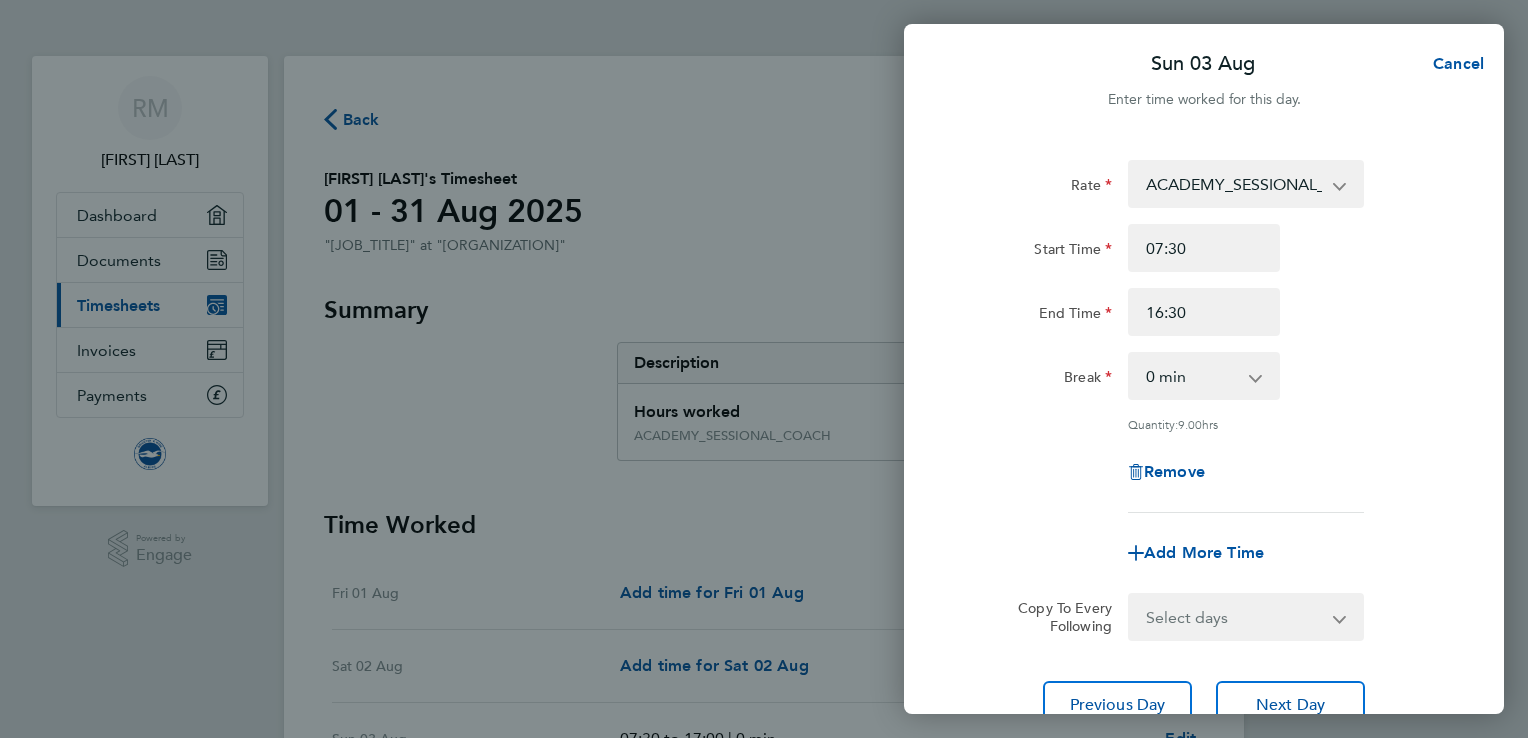 scroll, scrollTop: 164, scrollLeft: 0, axis: vertical 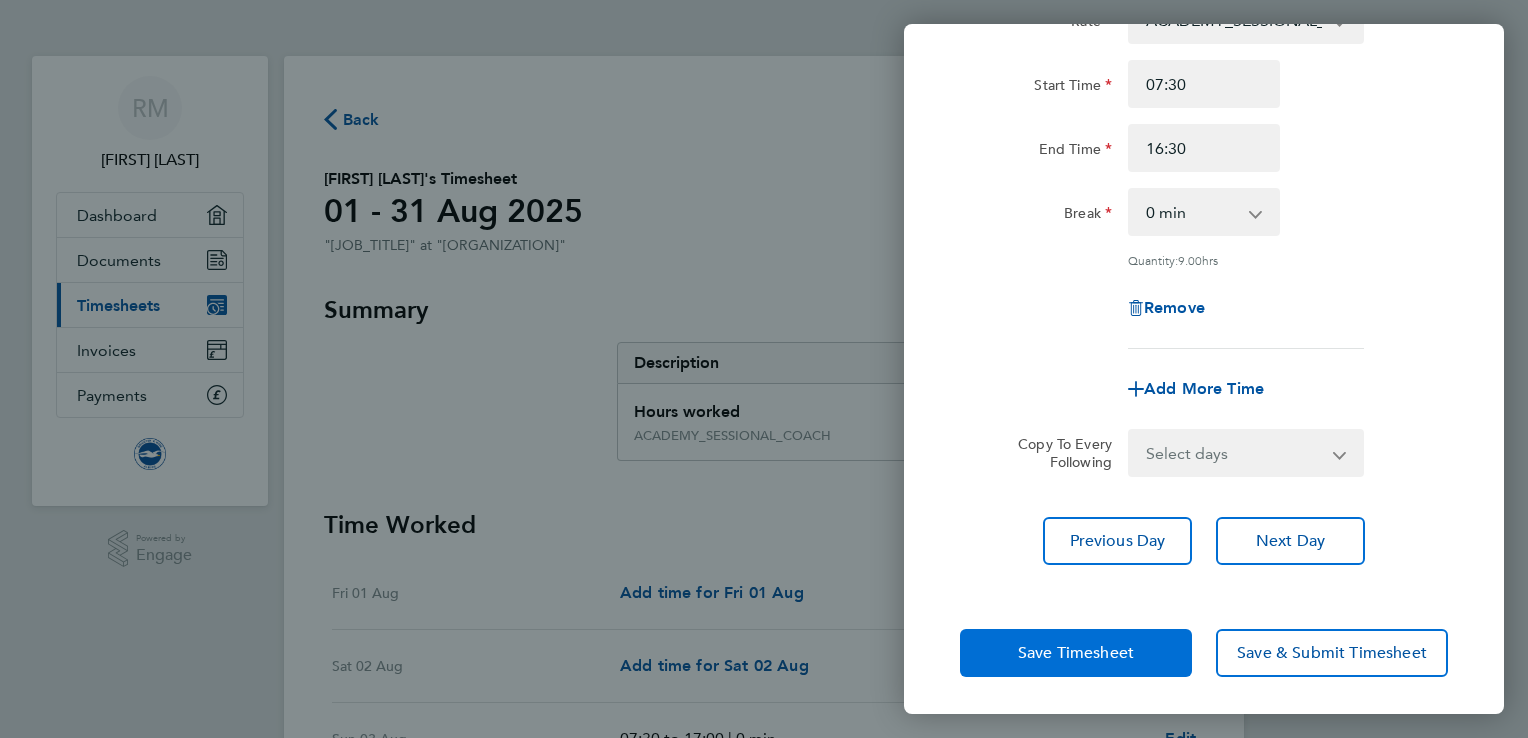 click on "Save Timesheet" 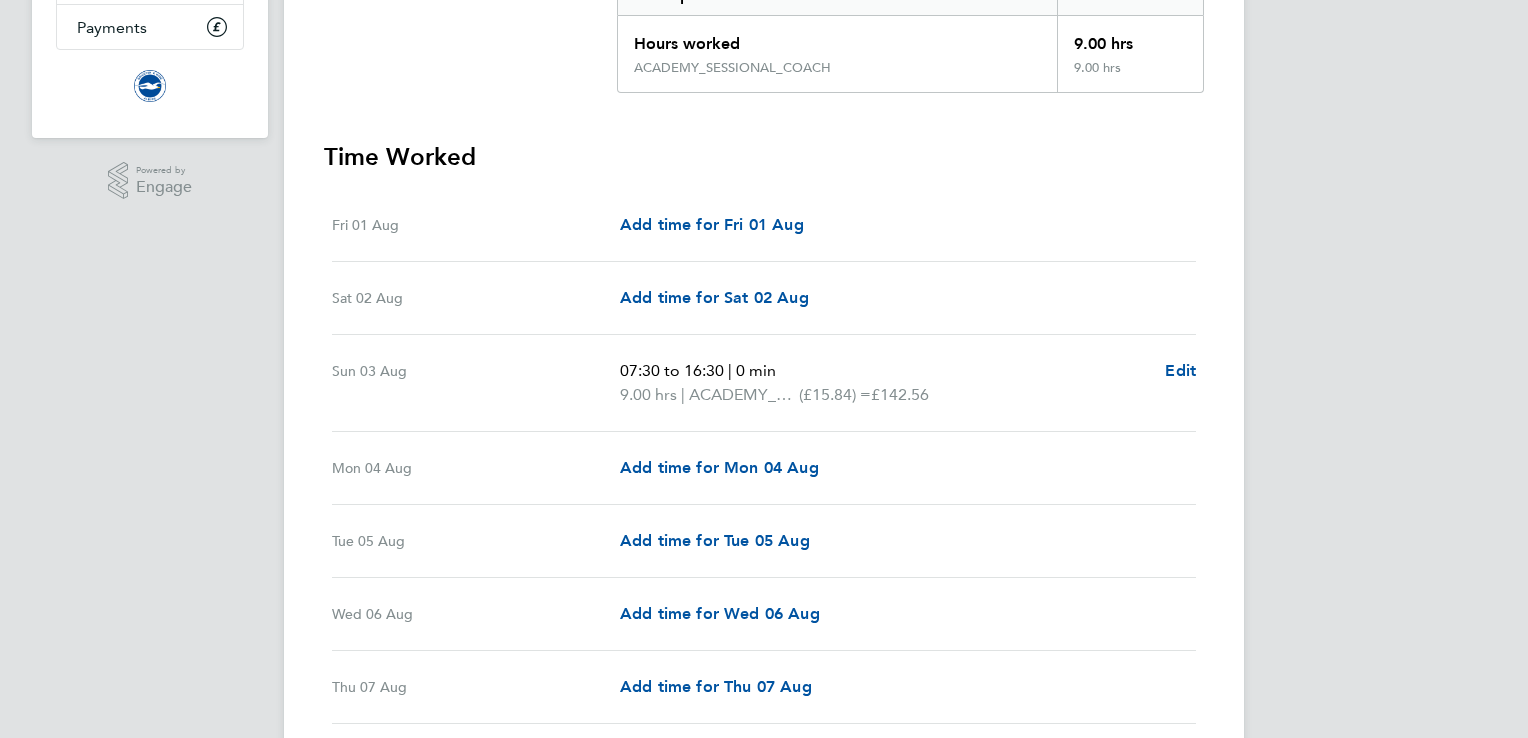 scroll, scrollTop: 507, scrollLeft: 0, axis: vertical 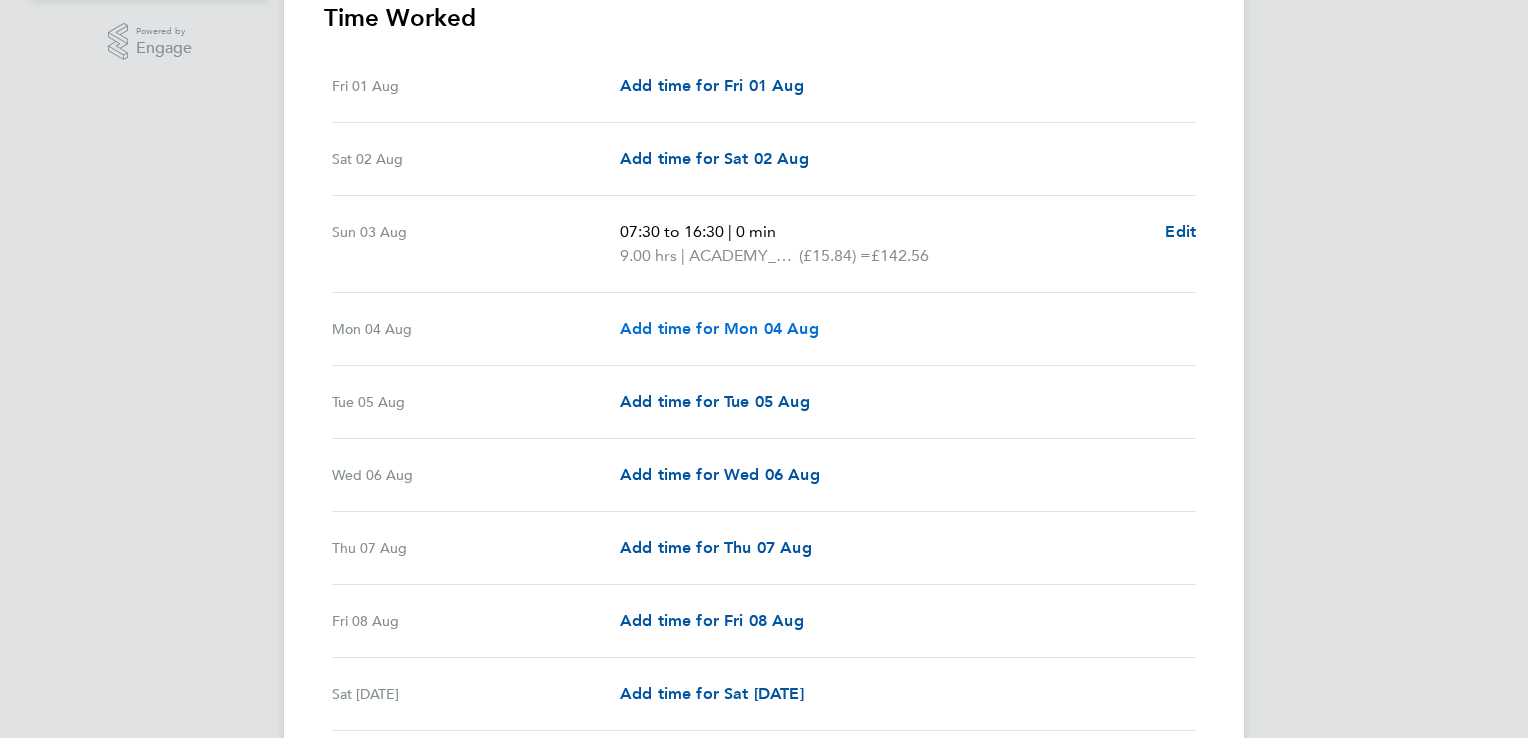 click on "Add time for Mon 04 Aug" at bounding box center (719, 328) 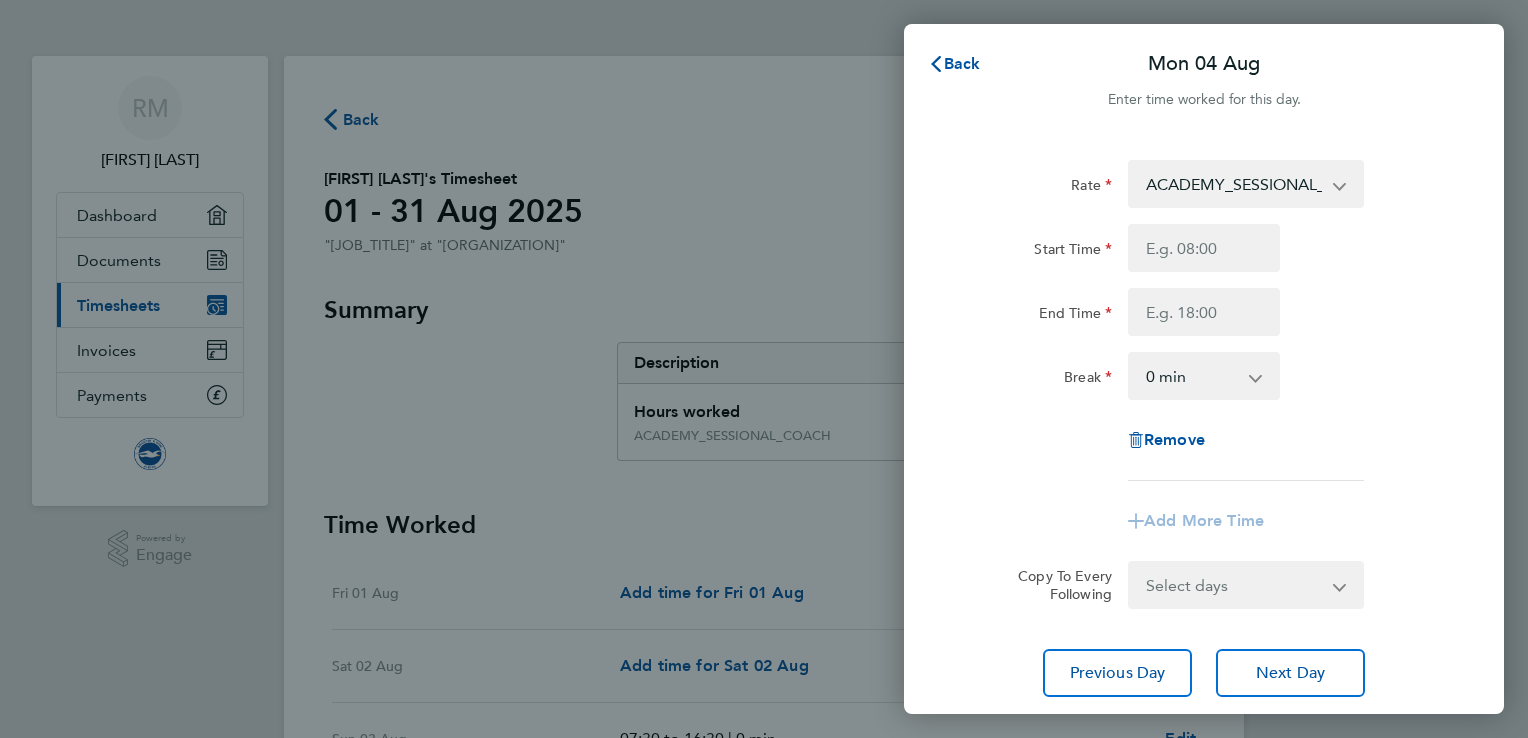 scroll, scrollTop: 0, scrollLeft: 0, axis: both 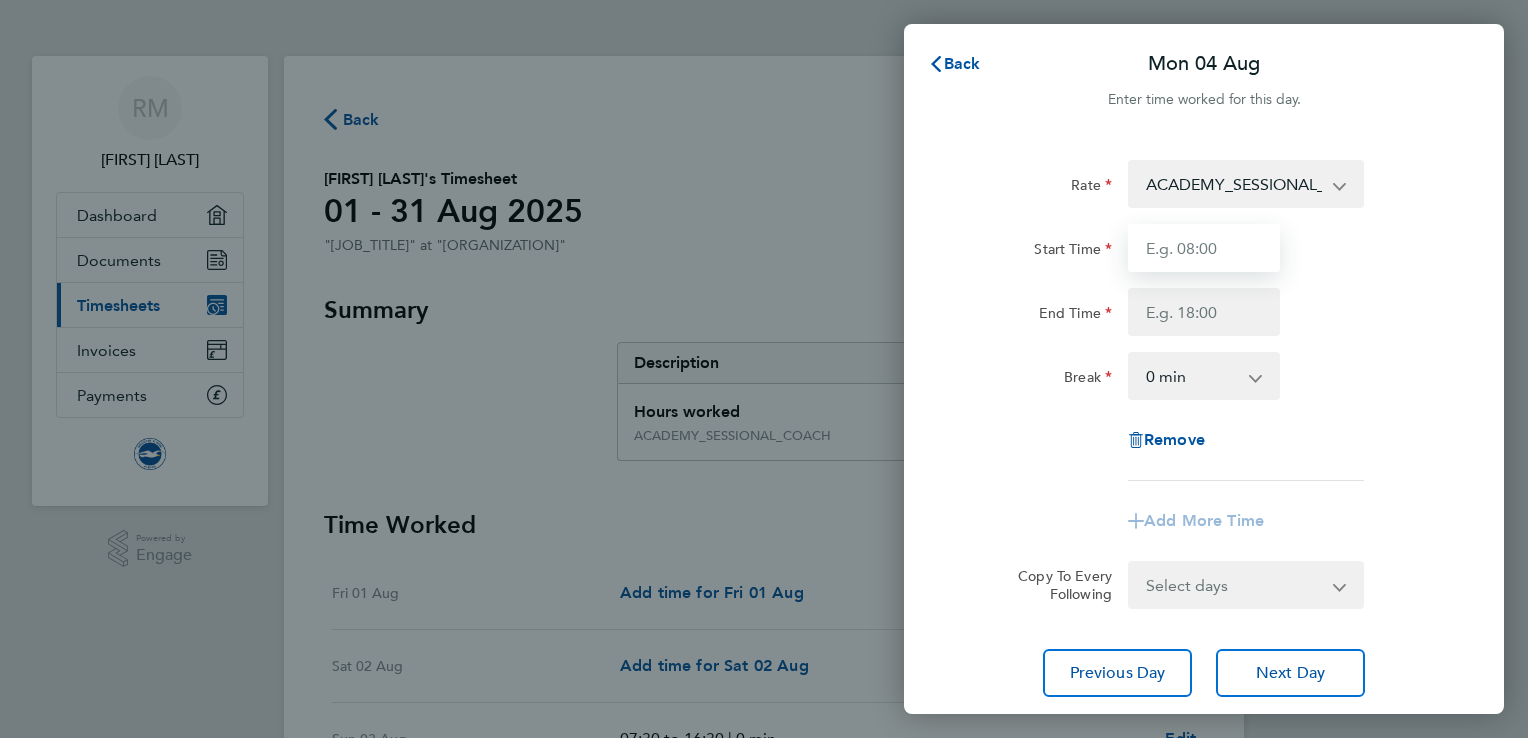 click on "Start Time" at bounding box center [1204, 248] 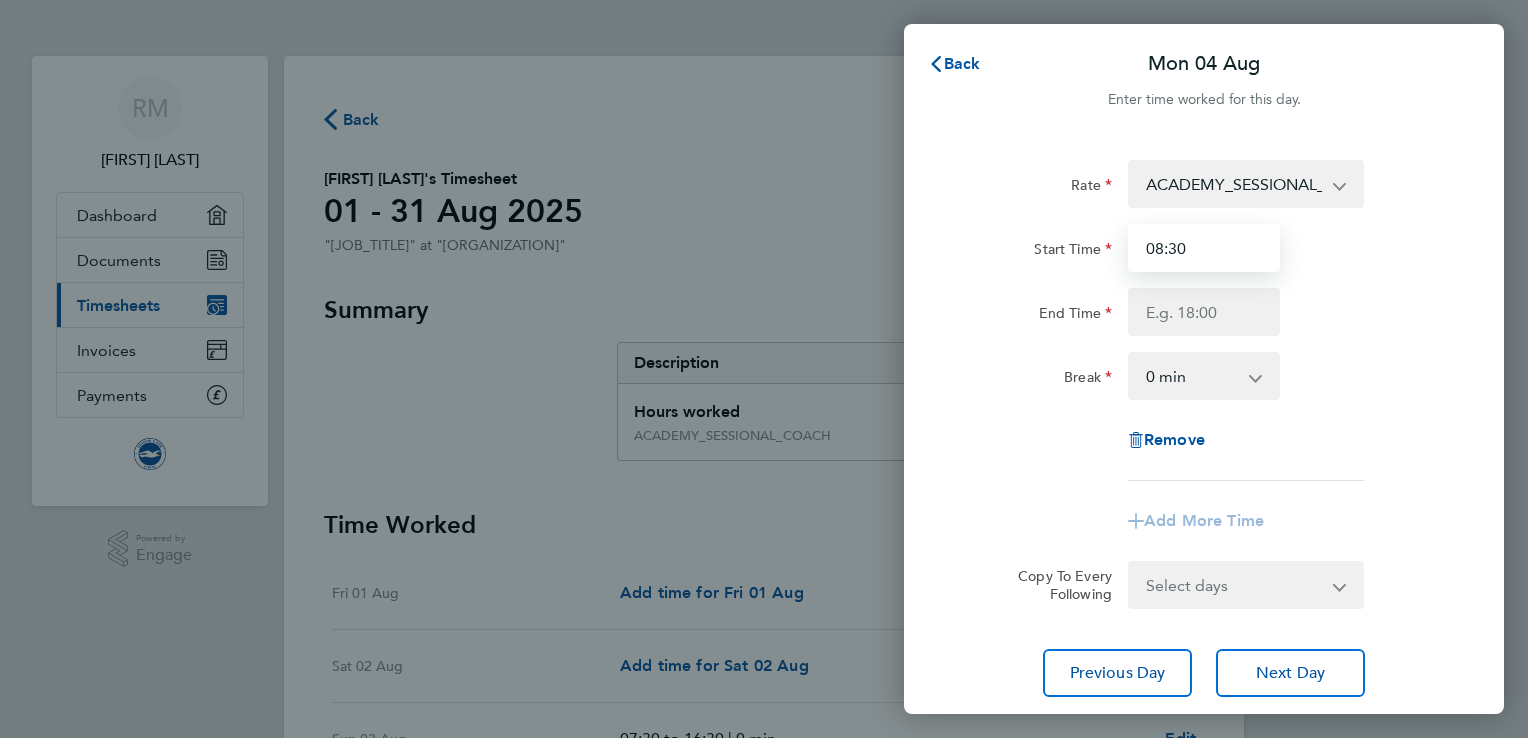 type on "08:30" 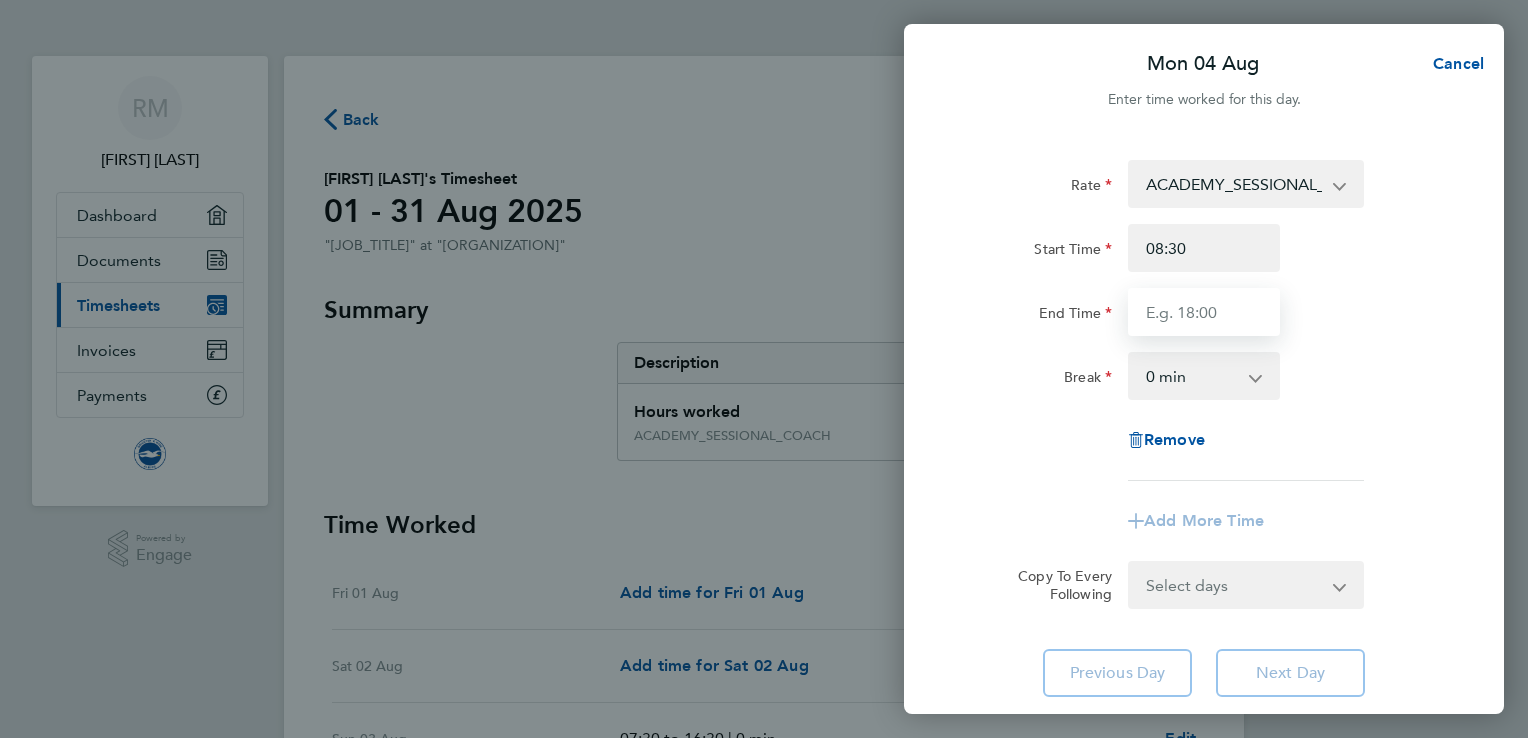 click on "End Time" at bounding box center (1204, 312) 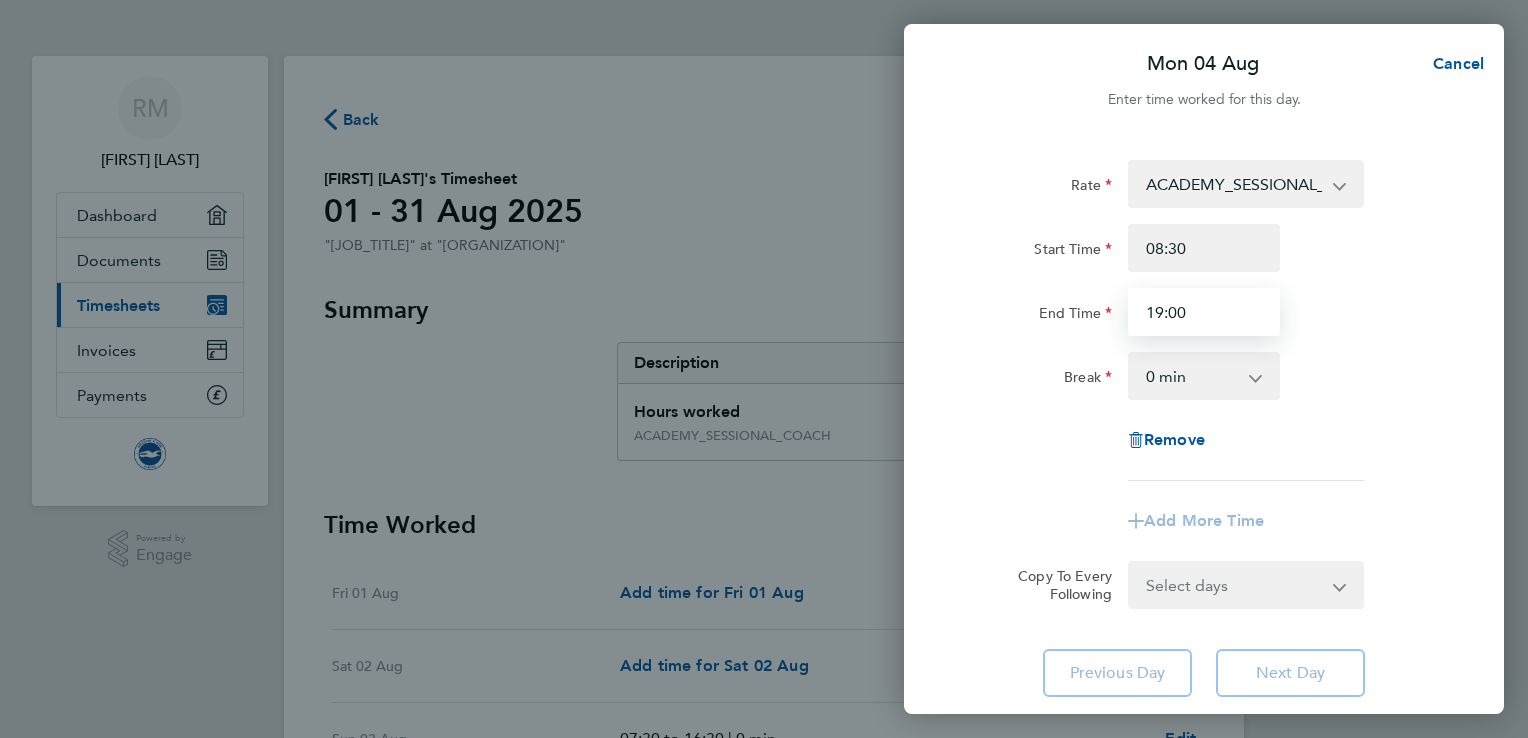 type on "19:00" 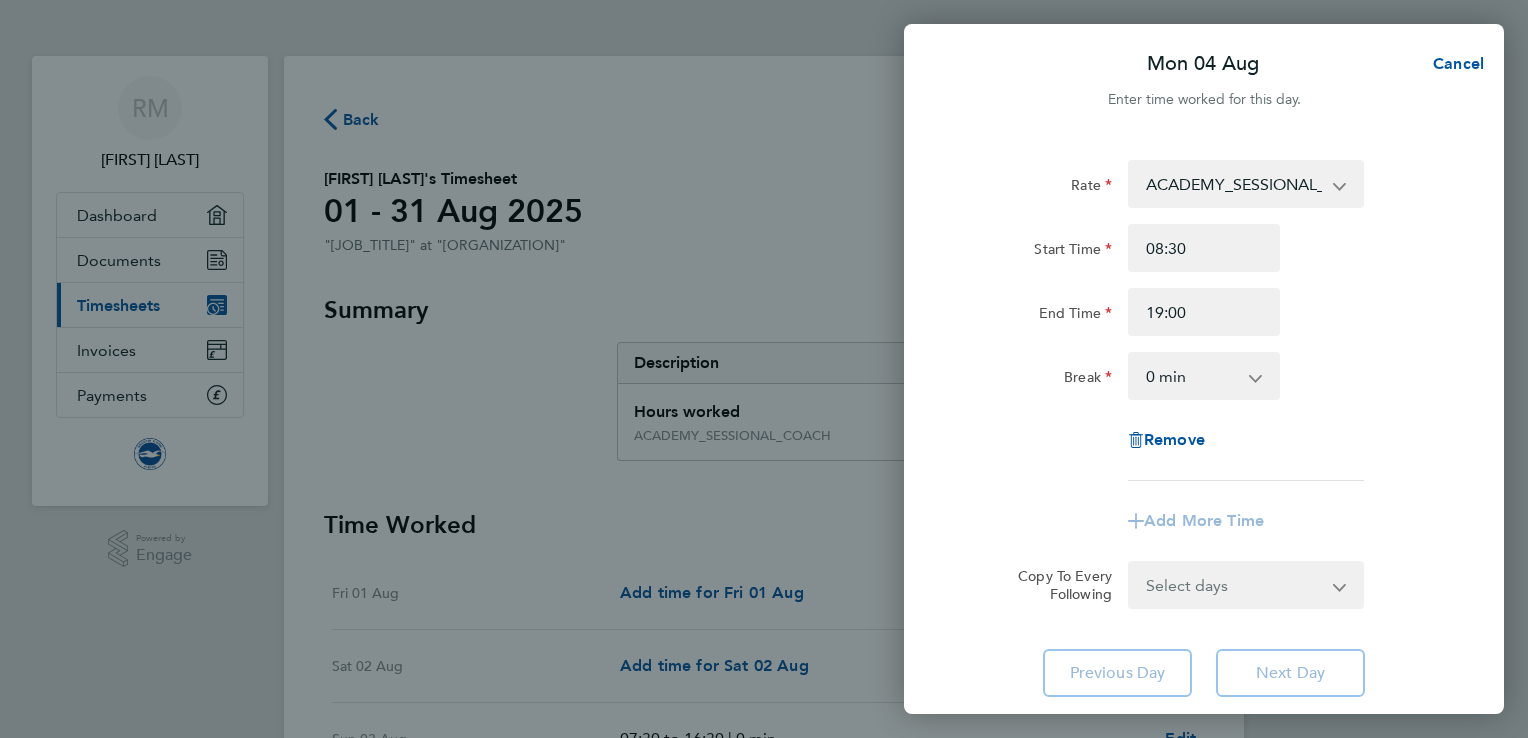 click 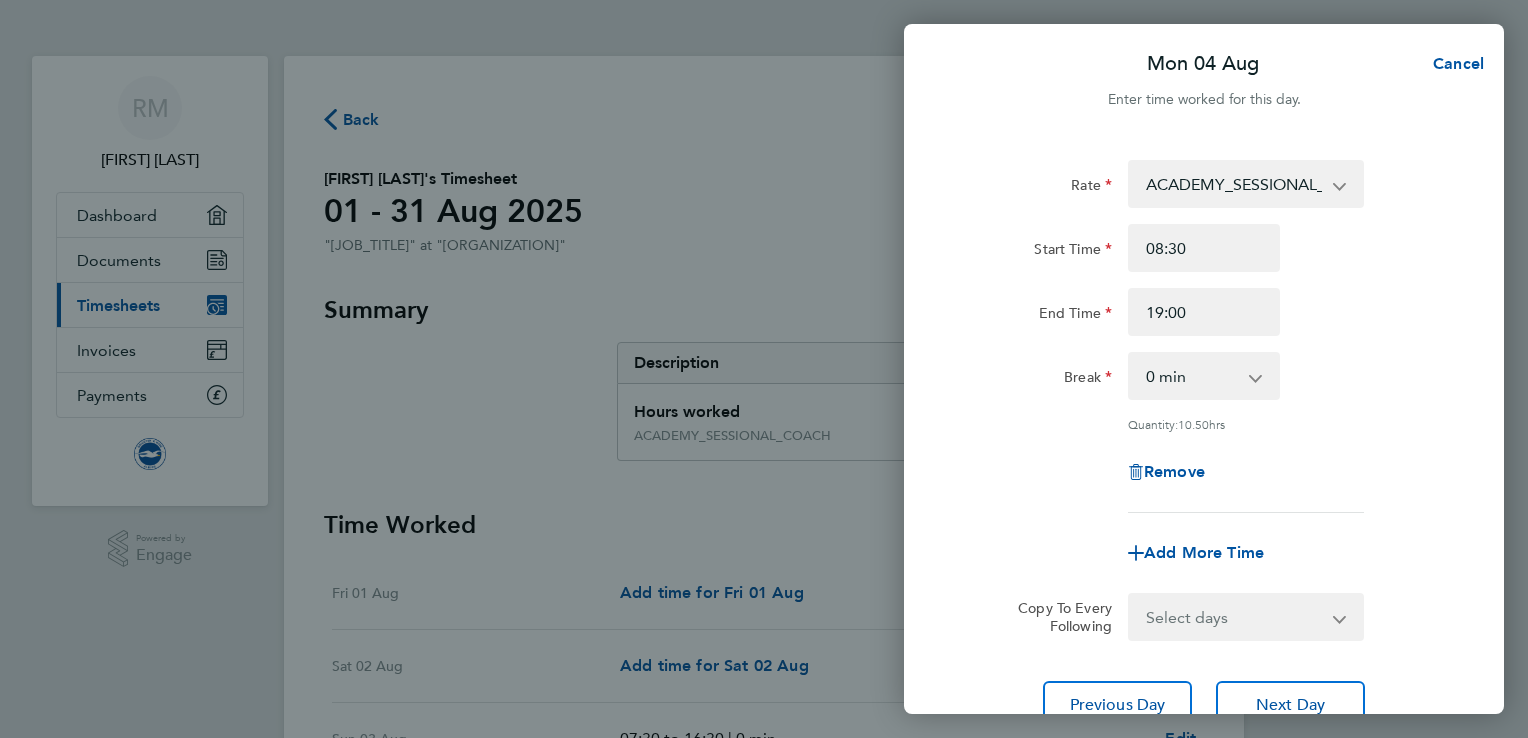 click on "0 min   15 min   30 min   45 min   60 min   75 min   90 min" at bounding box center [1192, 376] 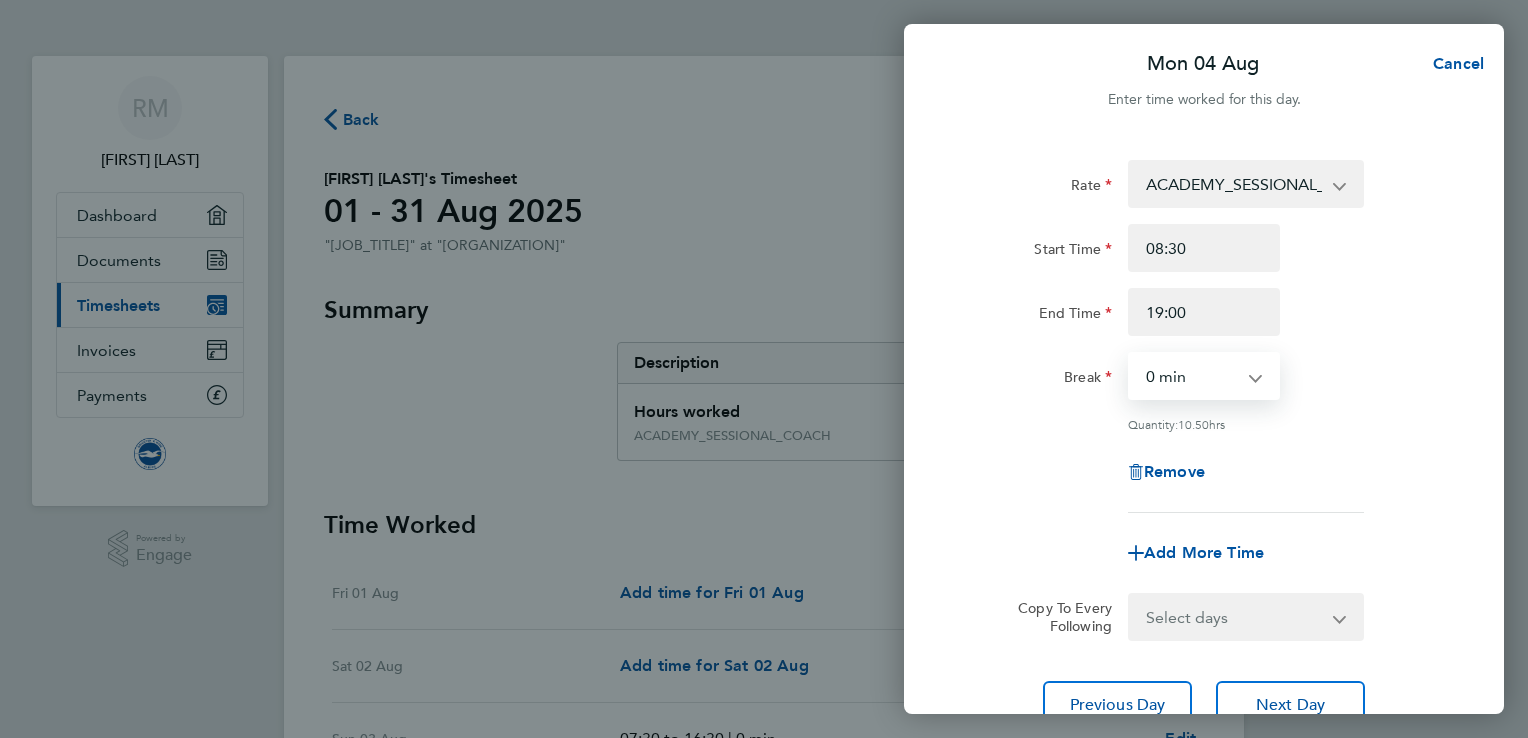 select on "45" 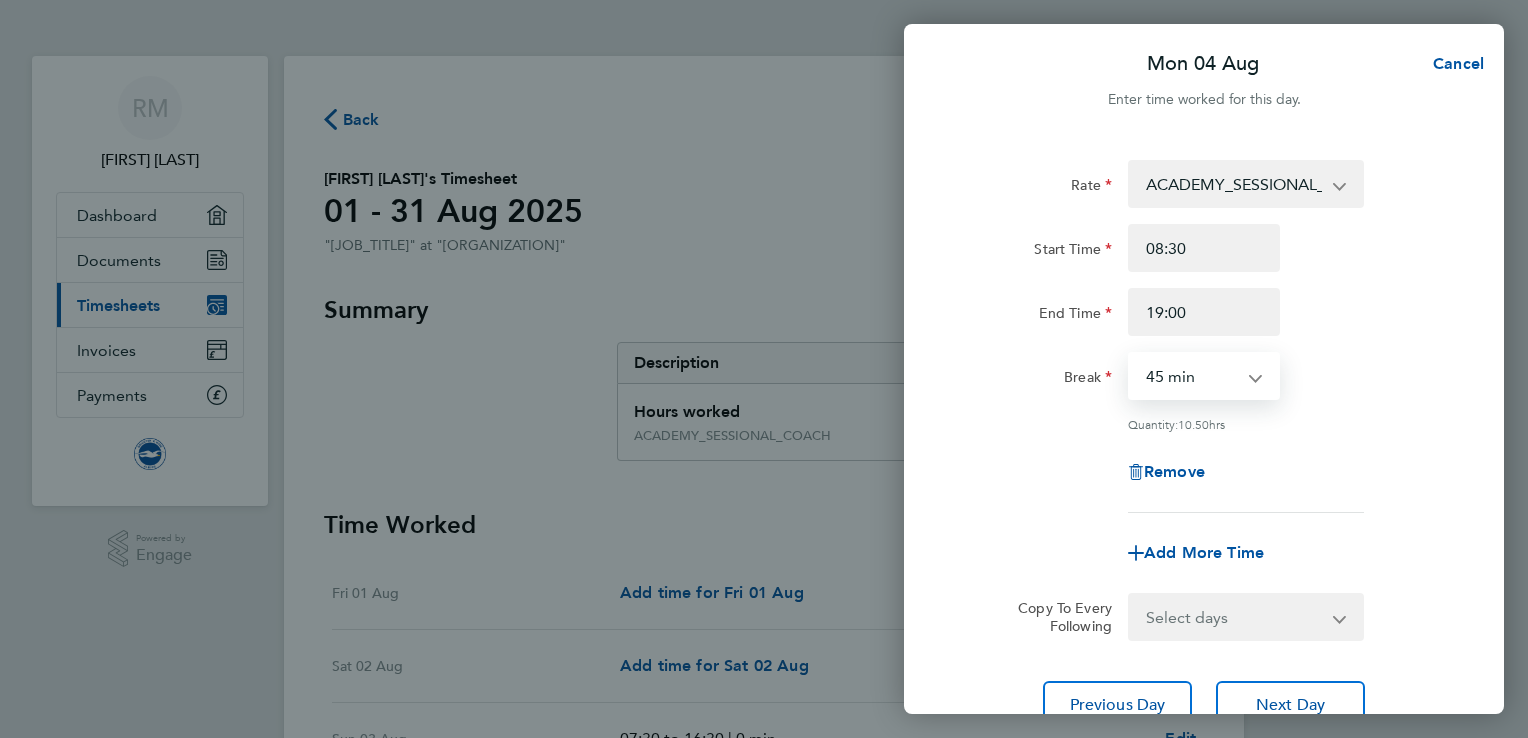 click on "0 min   15 min   30 min   45 min   60 min   75 min   90 min" at bounding box center (1192, 376) 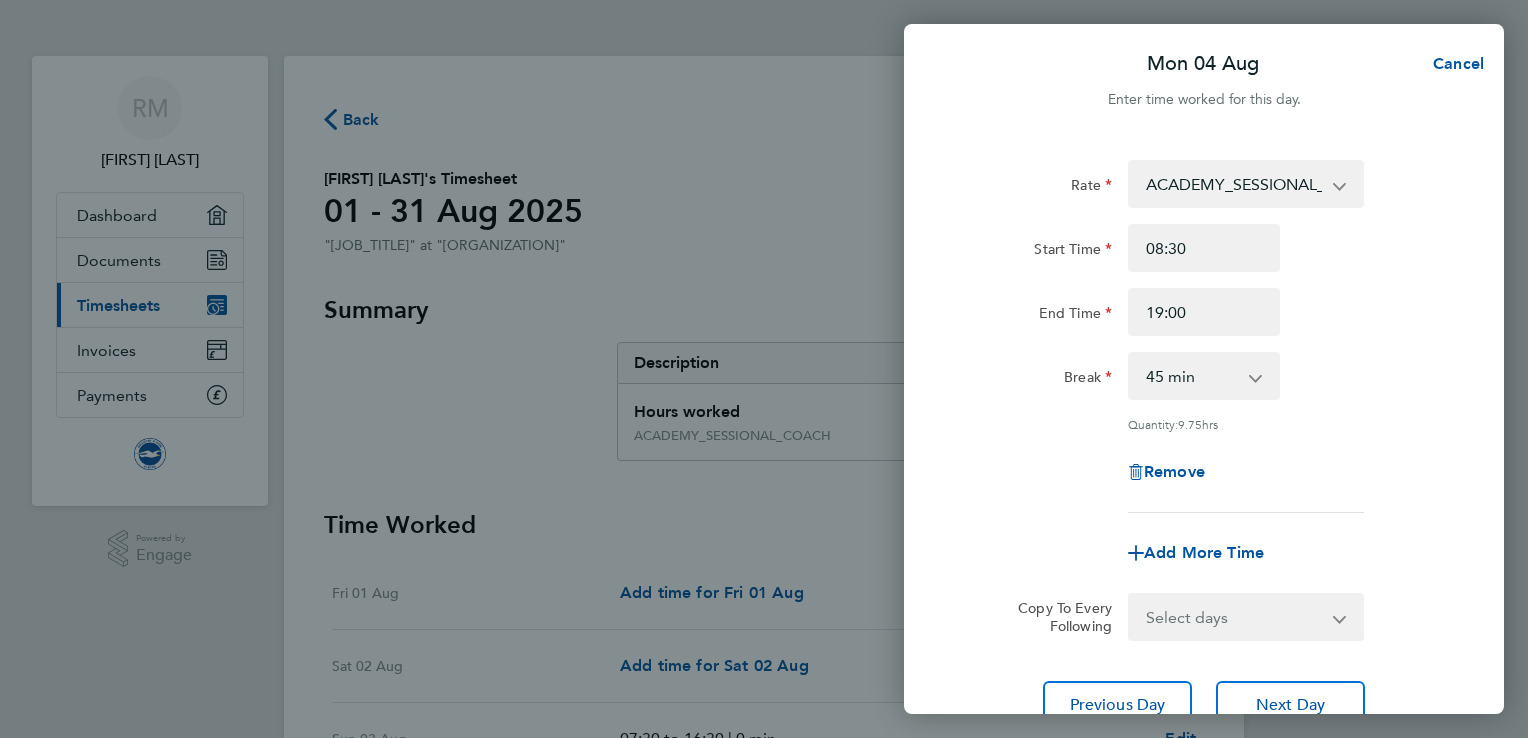 click on "Remove" 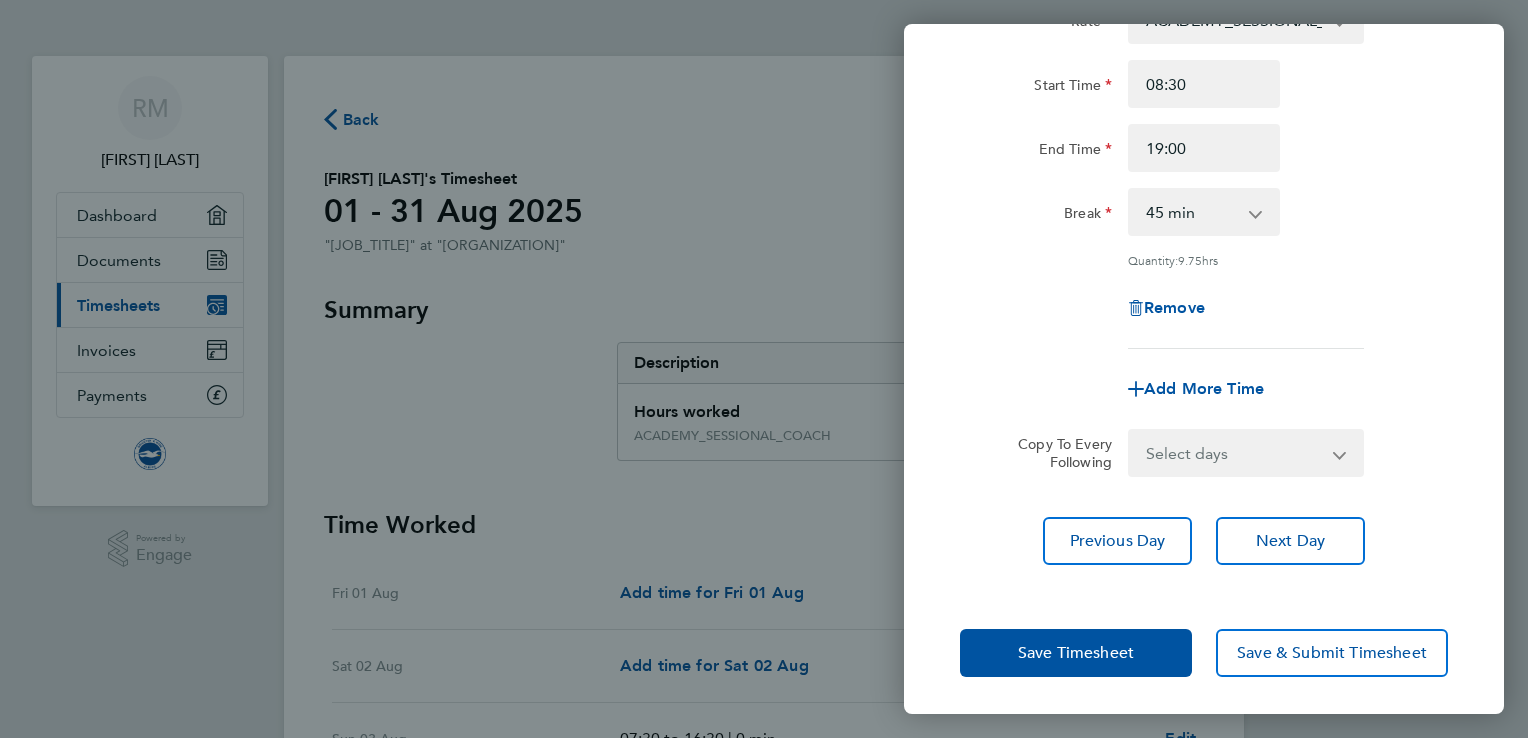 scroll, scrollTop: 163, scrollLeft: 0, axis: vertical 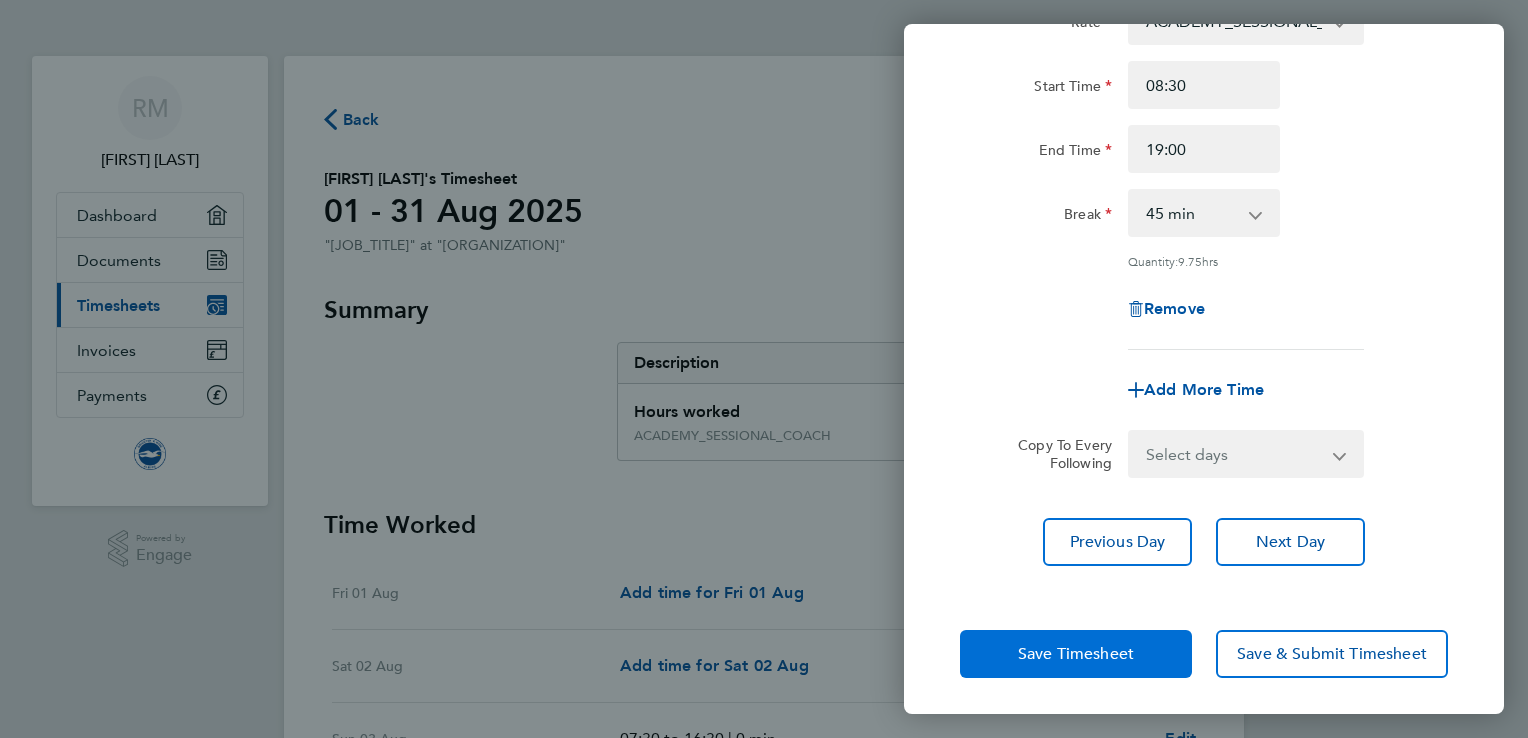 click on "Save Timesheet" 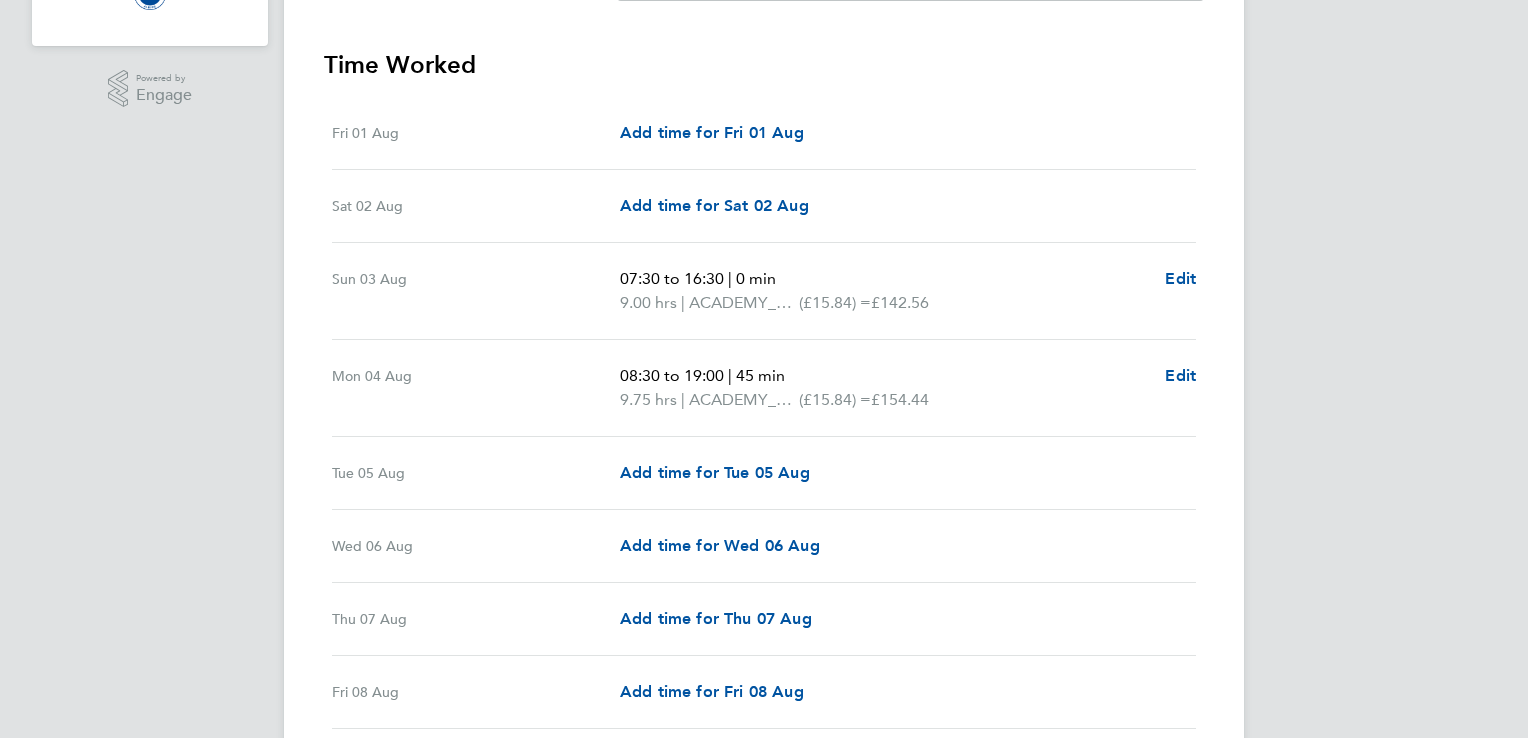 scroll, scrollTop: 460, scrollLeft: 0, axis: vertical 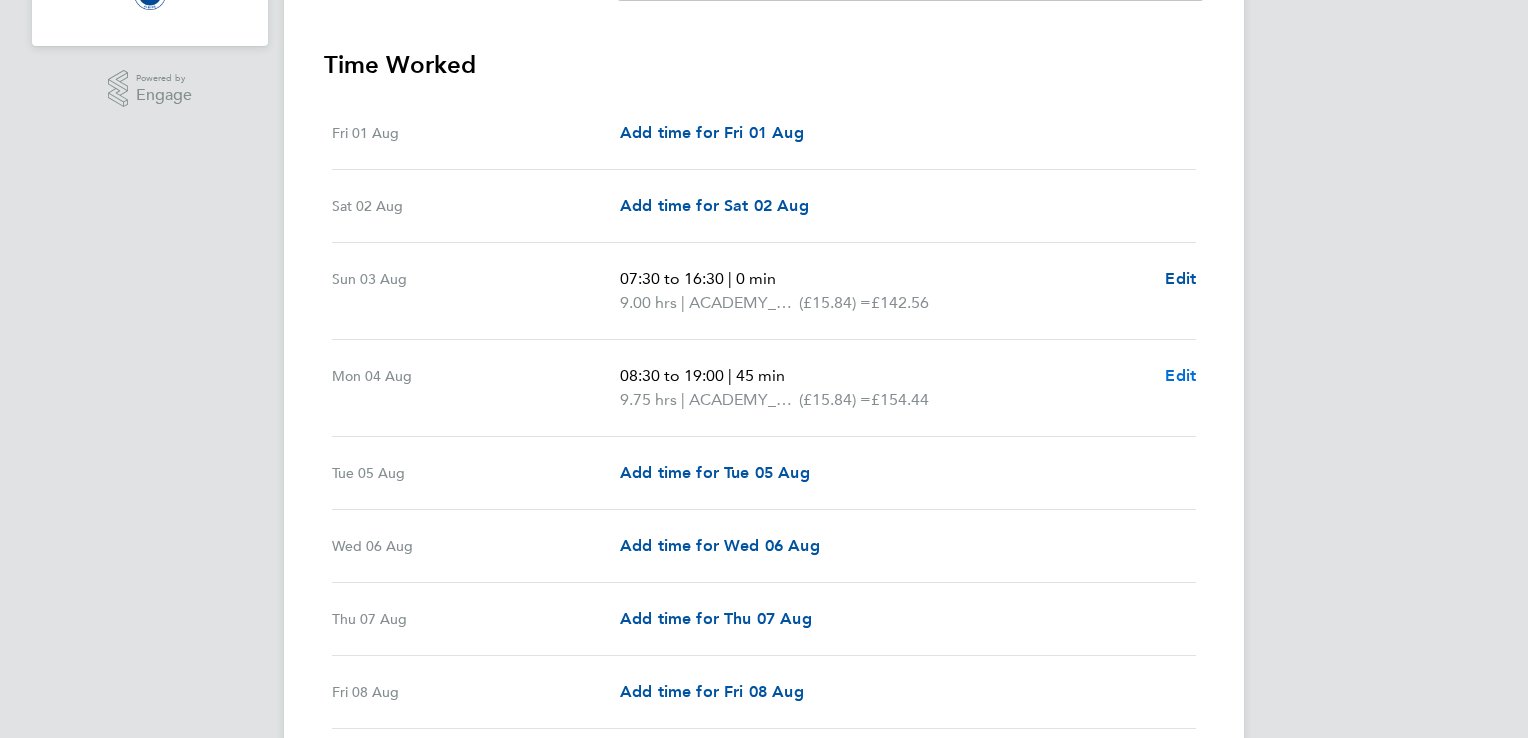 click on "Edit" at bounding box center [1180, 375] 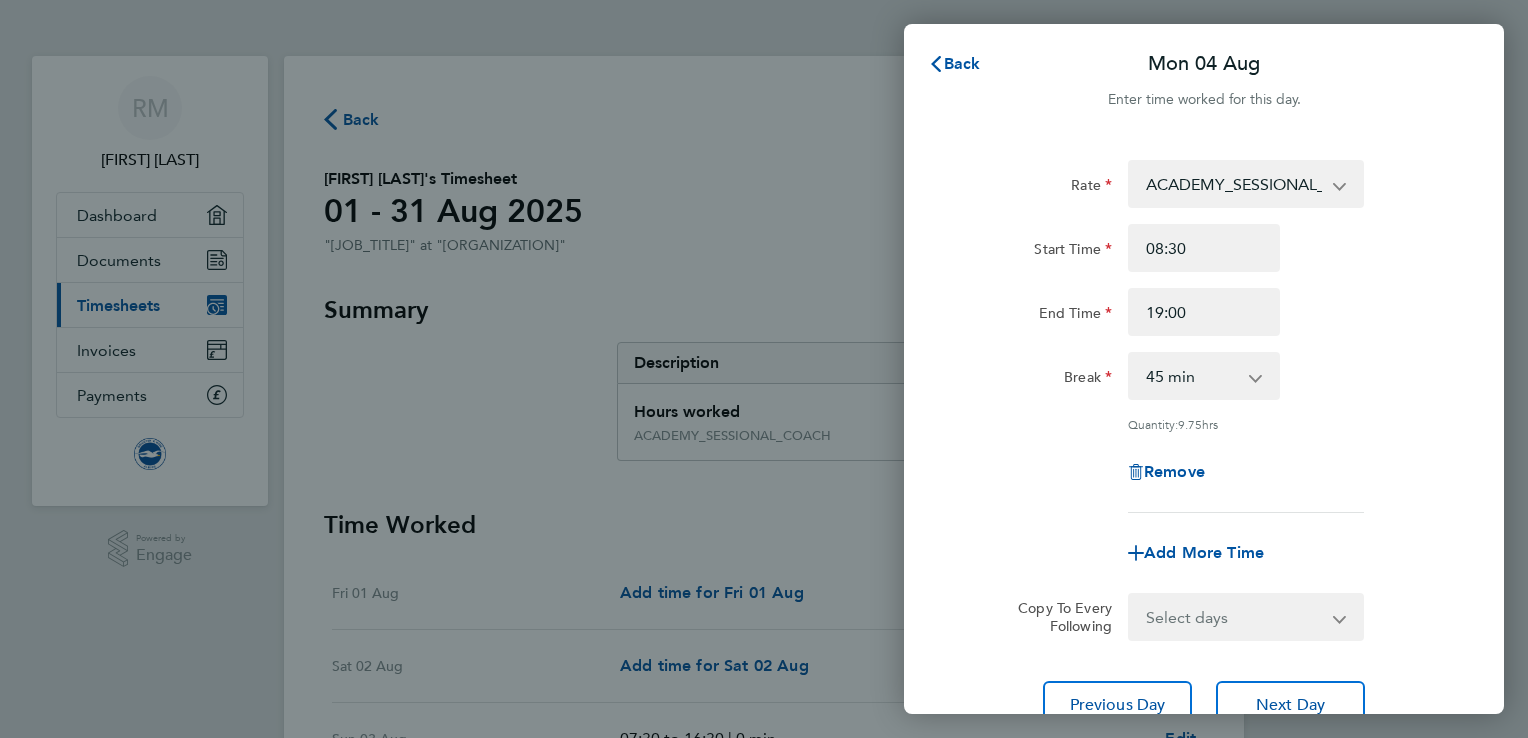 click on "0 min   15 min   30 min   45 min   60 min   75 min   90 min" at bounding box center (1192, 376) 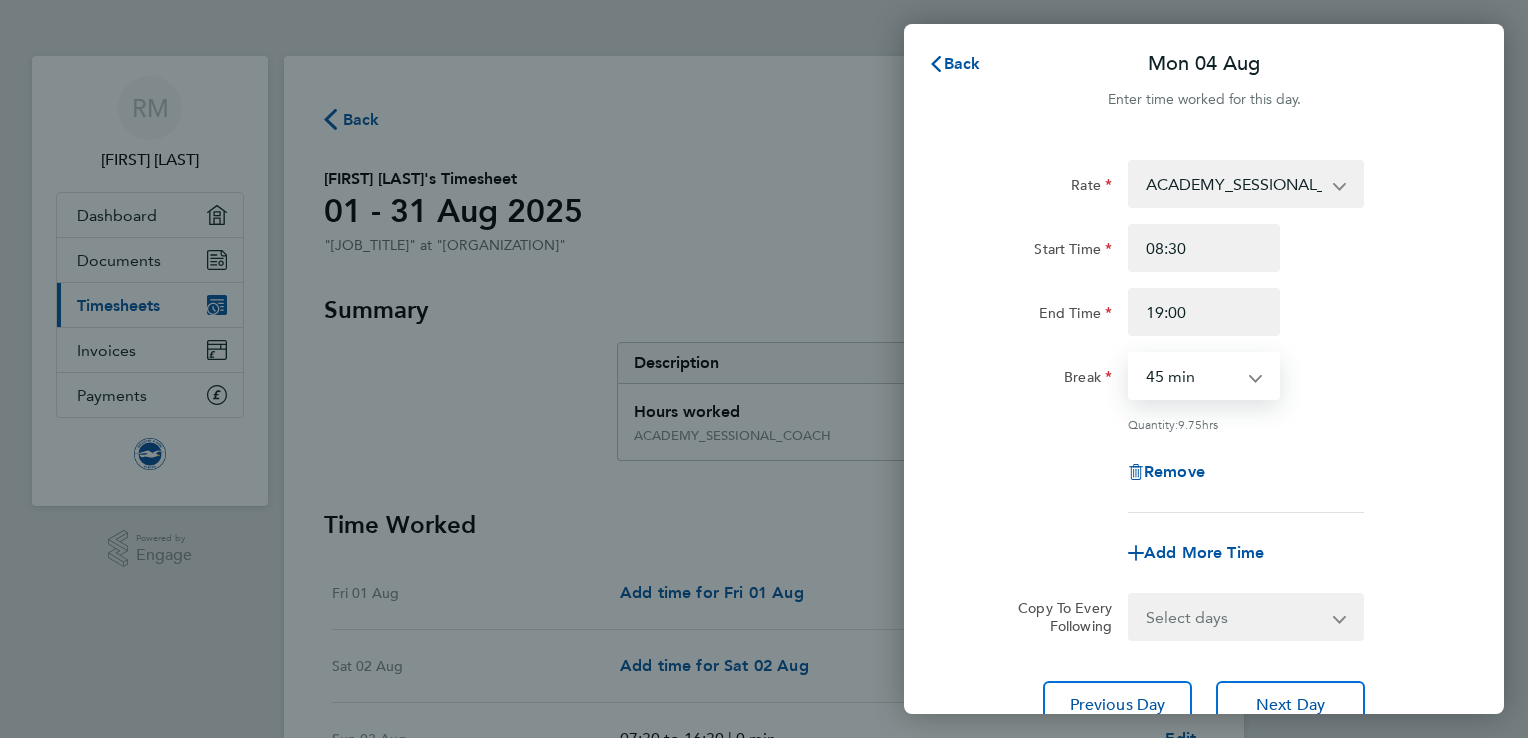select on "30" 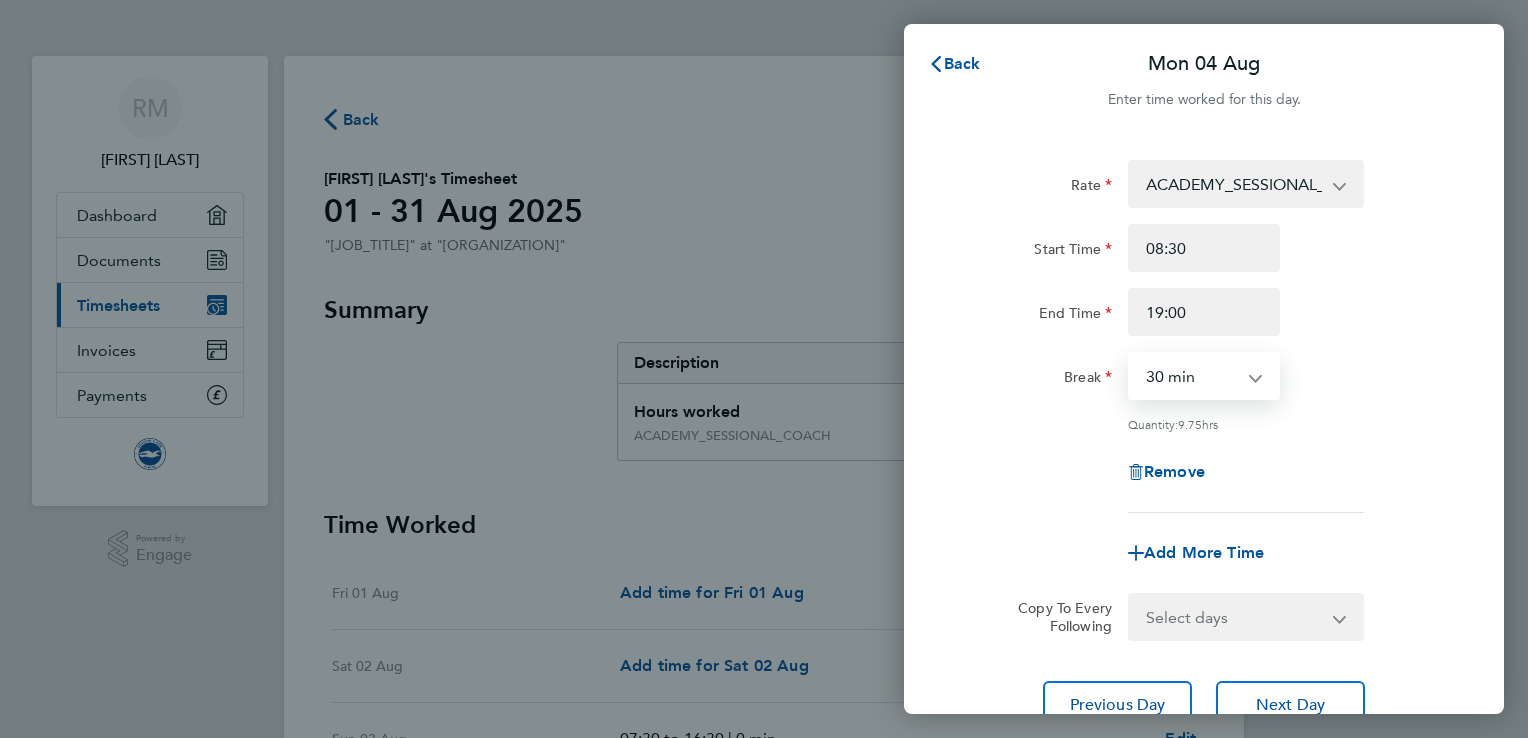 click on "0 min   15 min   30 min   45 min   60 min   75 min   90 min" at bounding box center [1192, 376] 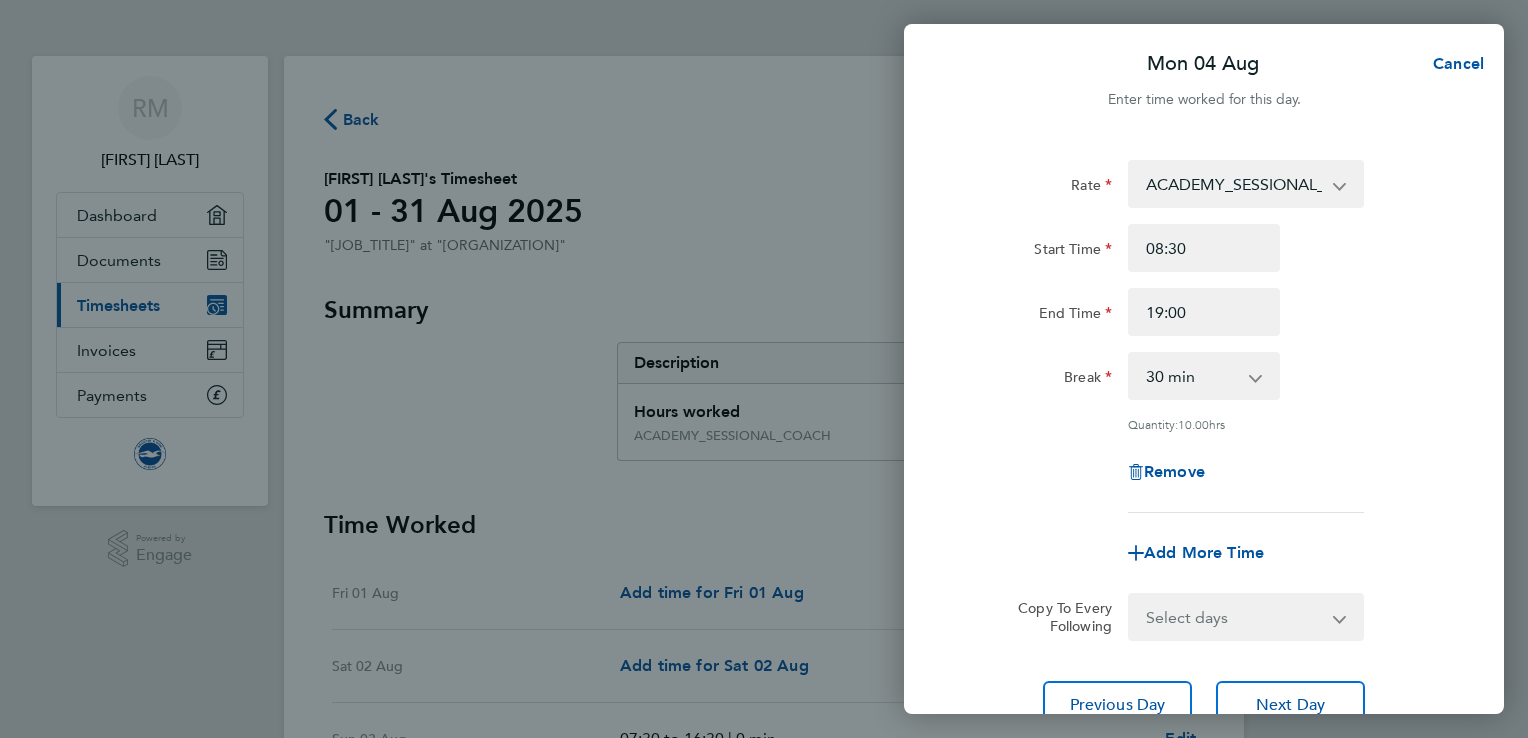 click on "Quantity:  10.00  hrs" 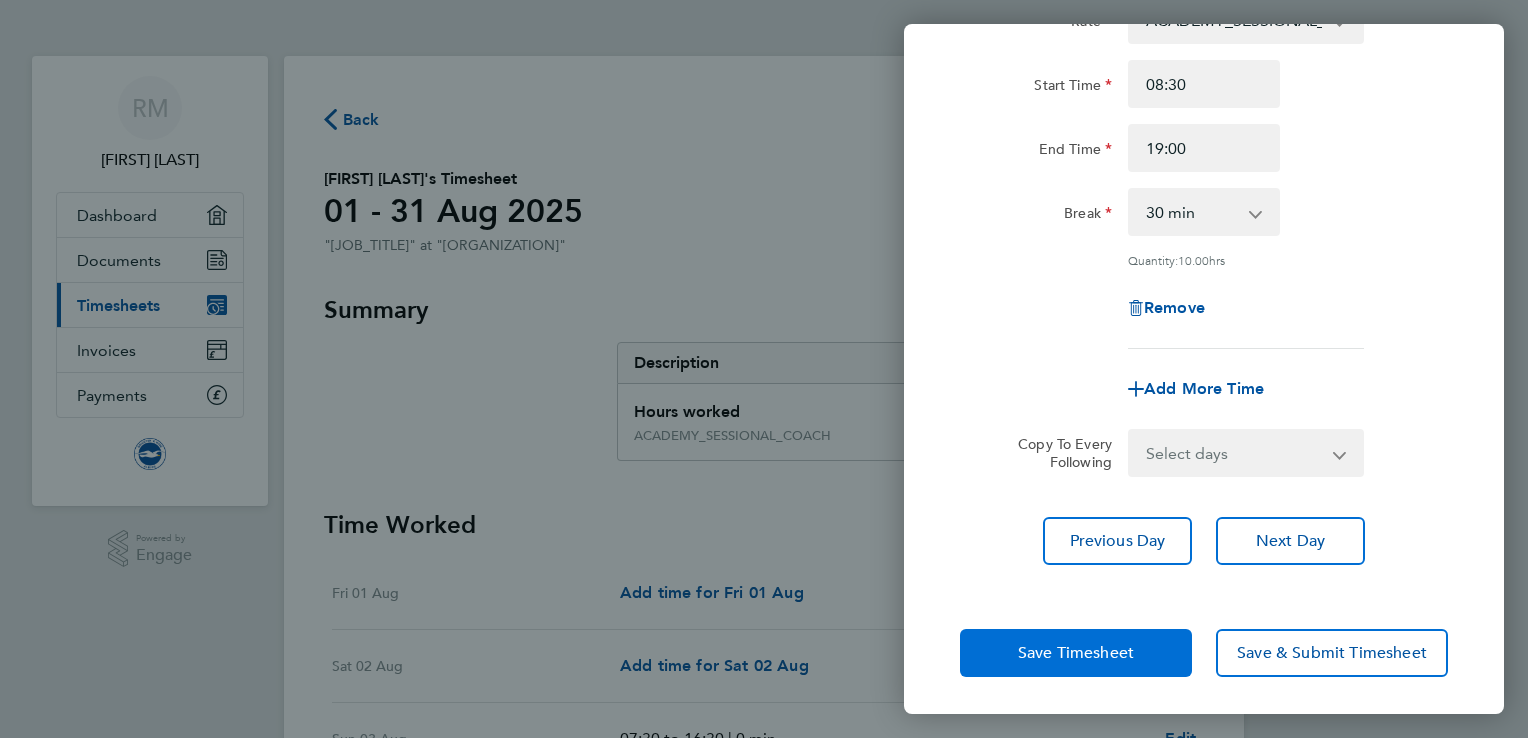 click on "Save Timesheet" 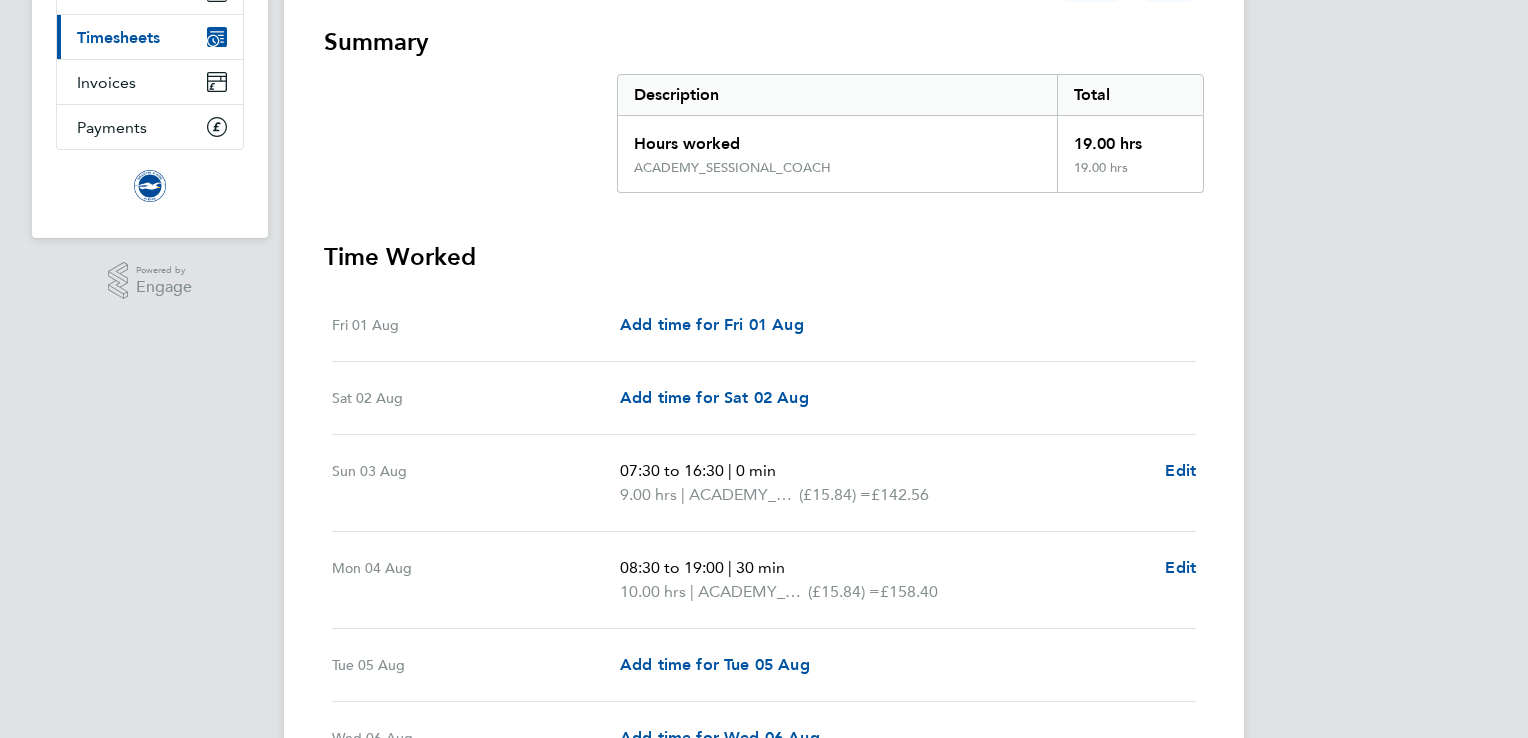 scroll, scrollTop: 0, scrollLeft: 0, axis: both 